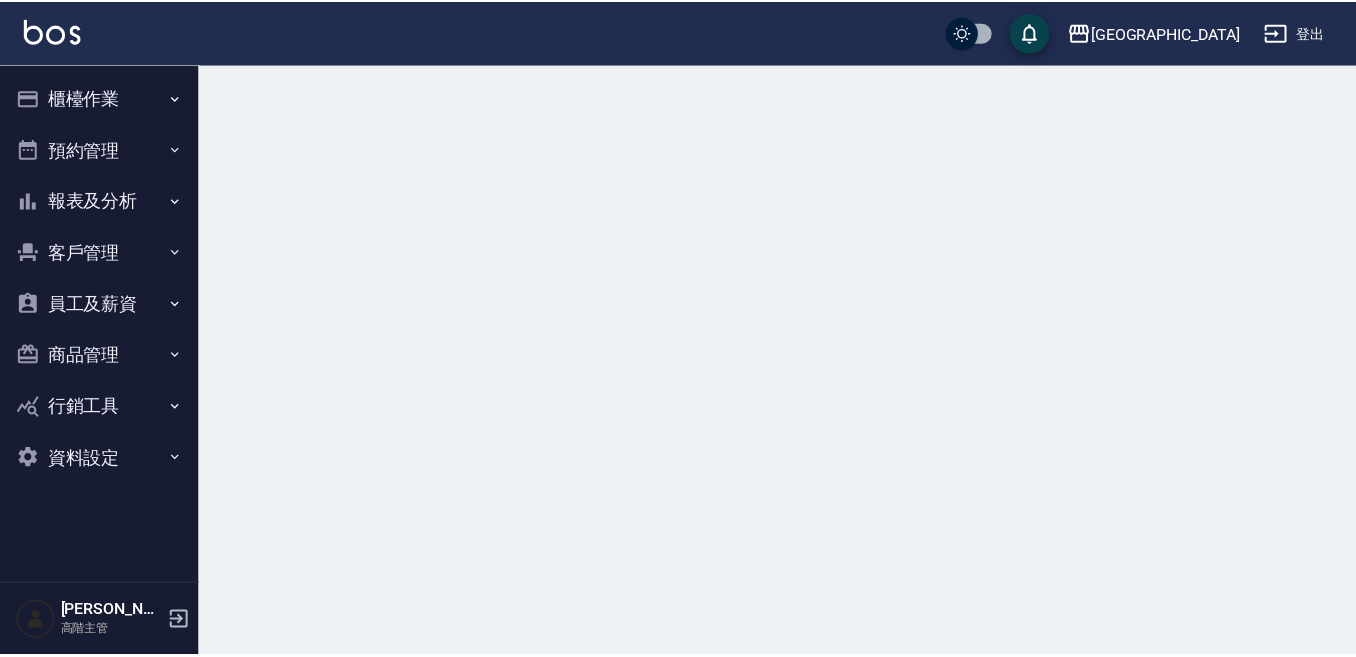 scroll, scrollTop: 0, scrollLeft: 0, axis: both 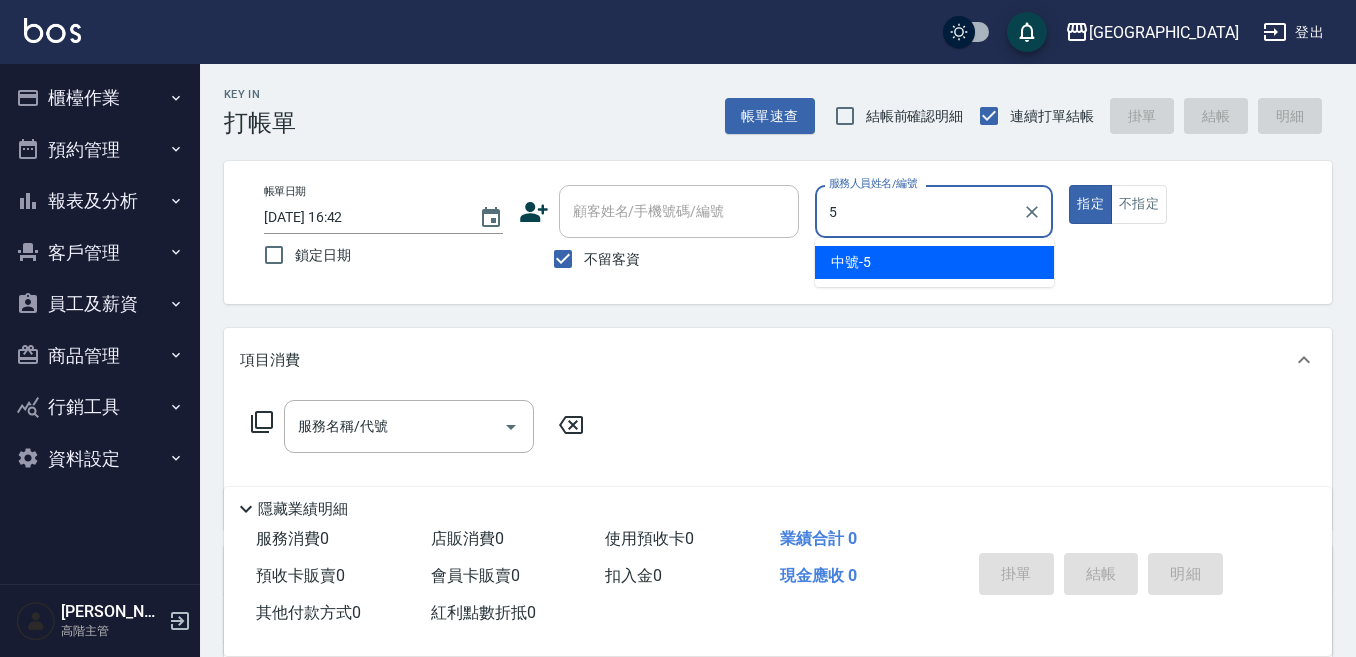type on "5" 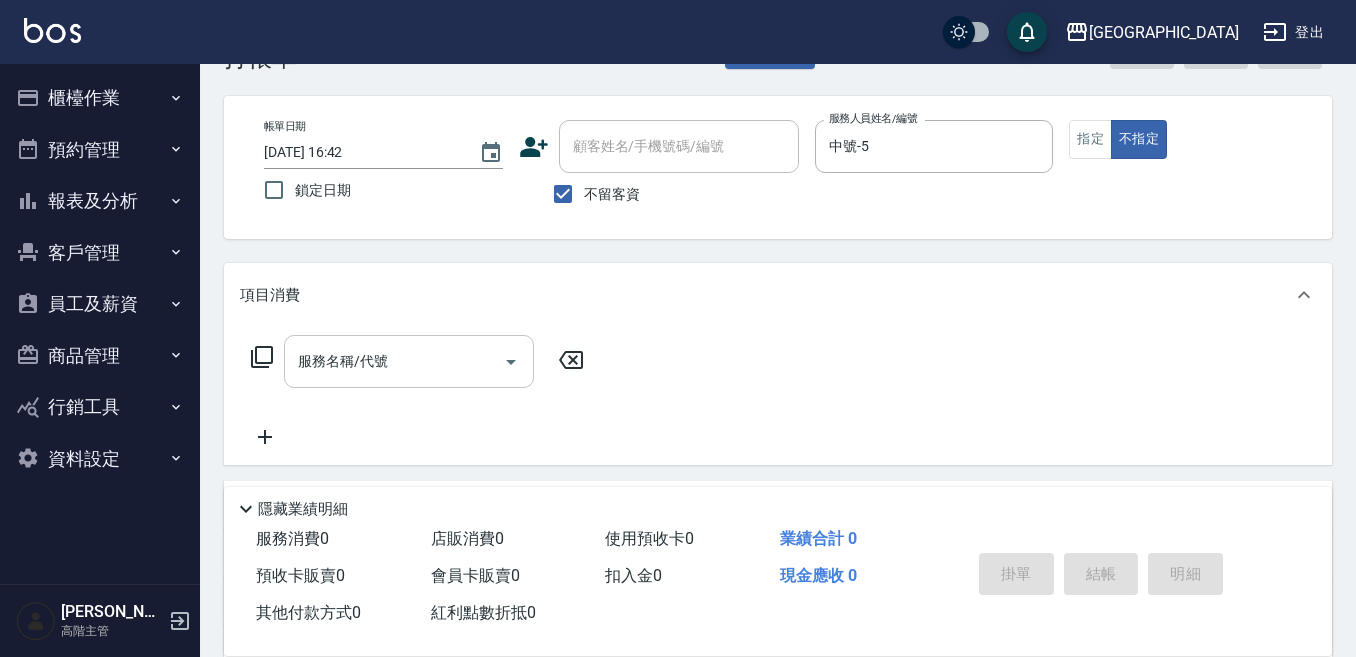 scroll, scrollTop: 100, scrollLeft: 0, axis: vertical 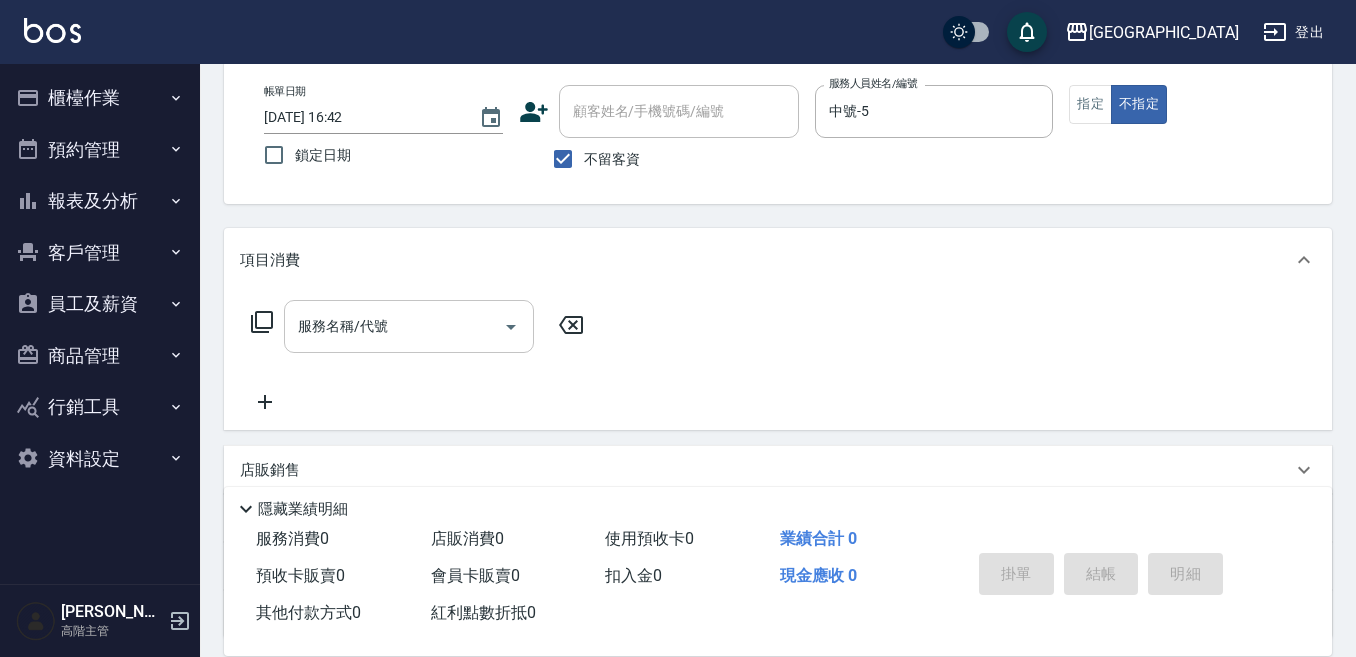click on "服務名稱/代號" at bounding box center [394, 326] 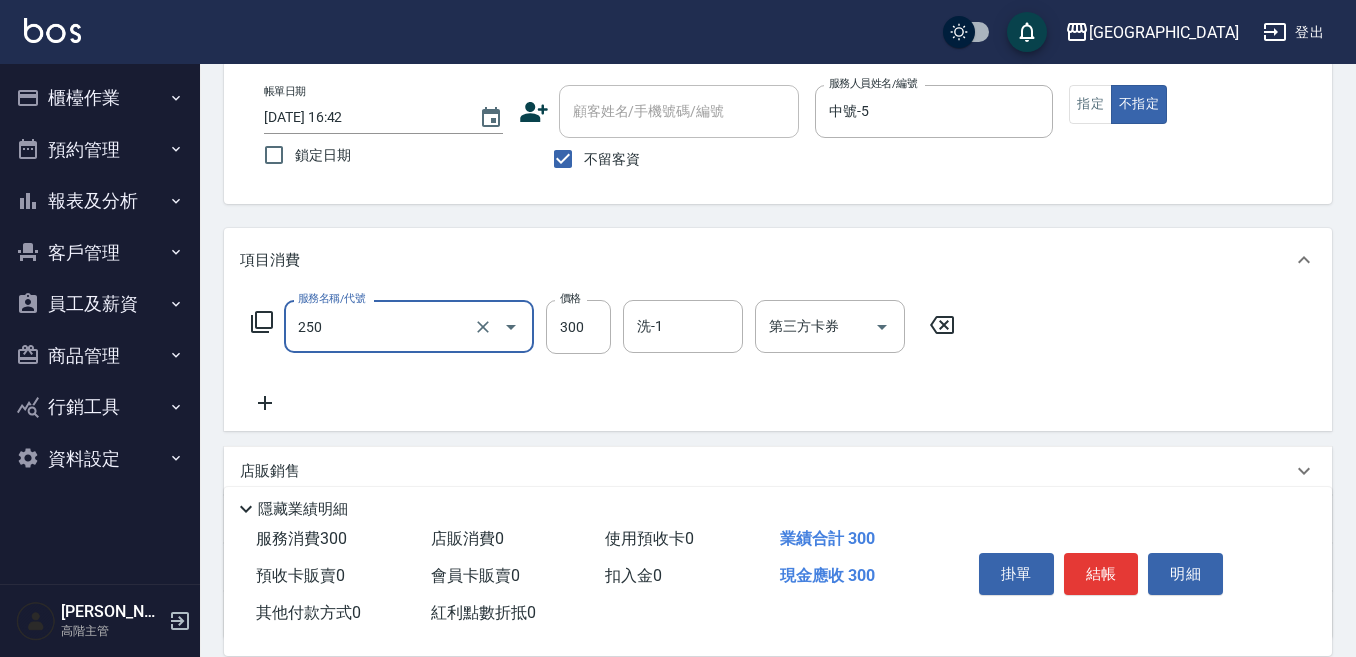type on "日式洗髮(250)" 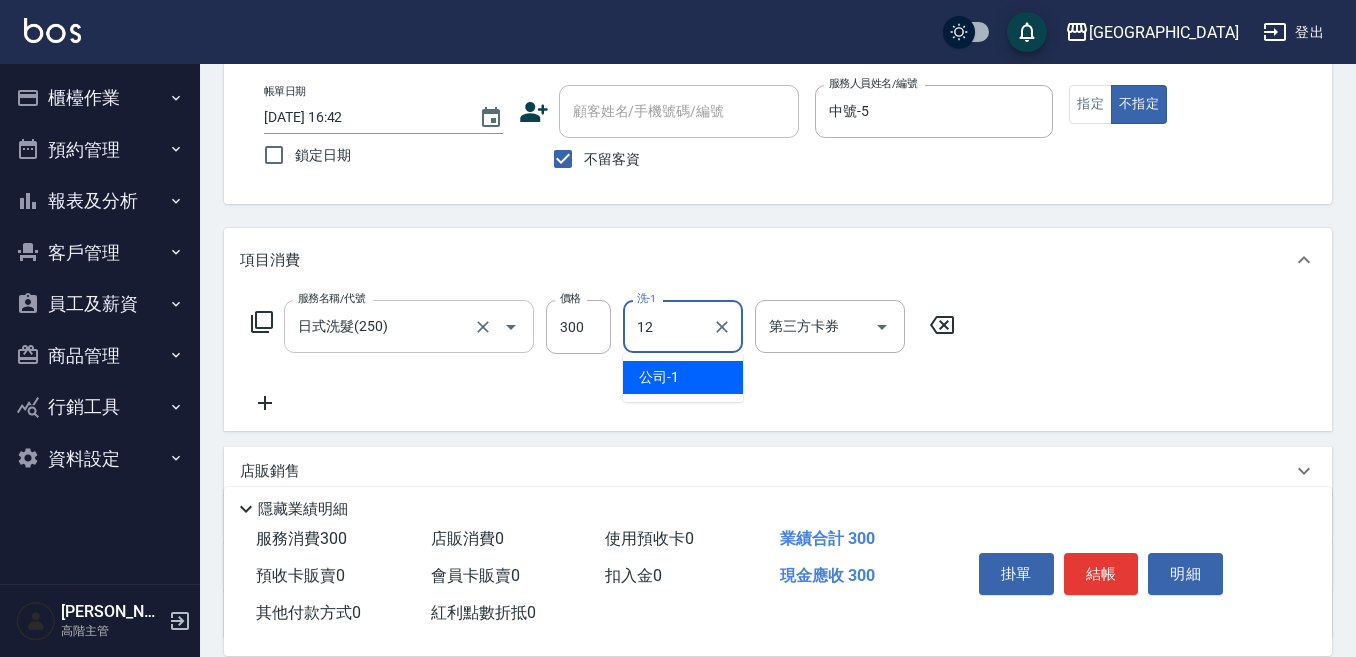 type on "[PERSON_NAME]-12" 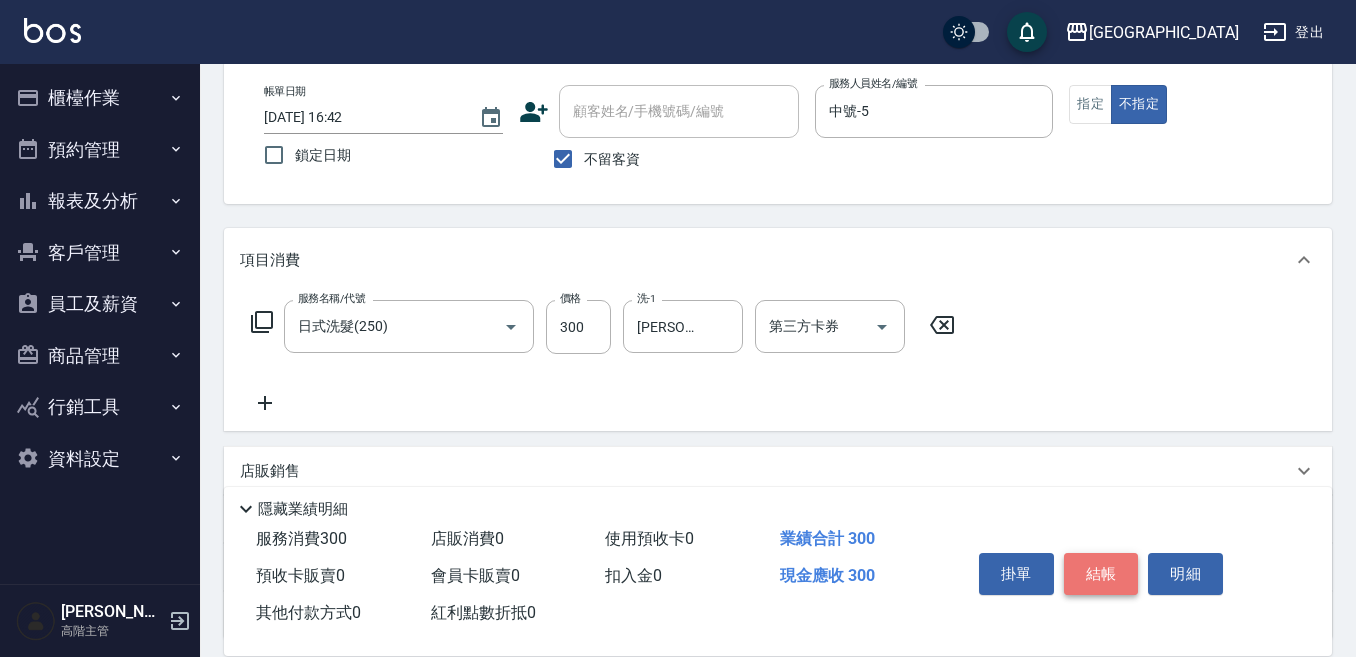 click on "結帳" at bounding box center (1101, 574) 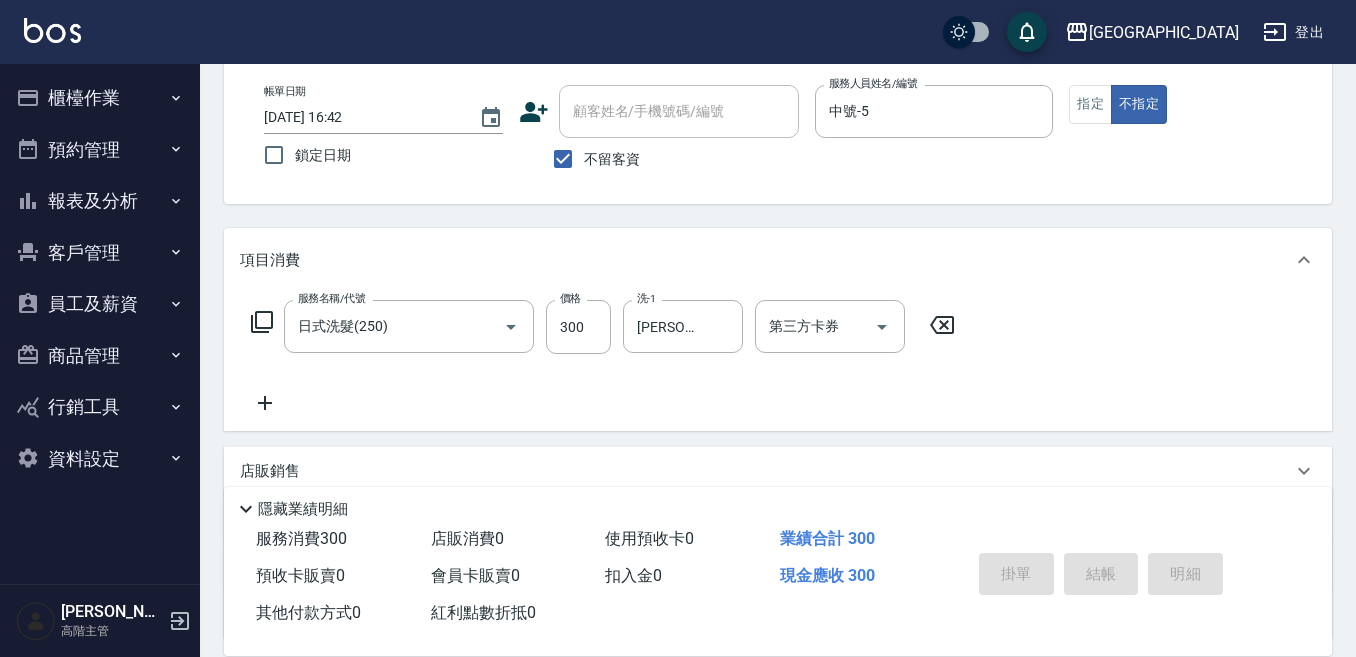 type on "[DATE] 16:44" 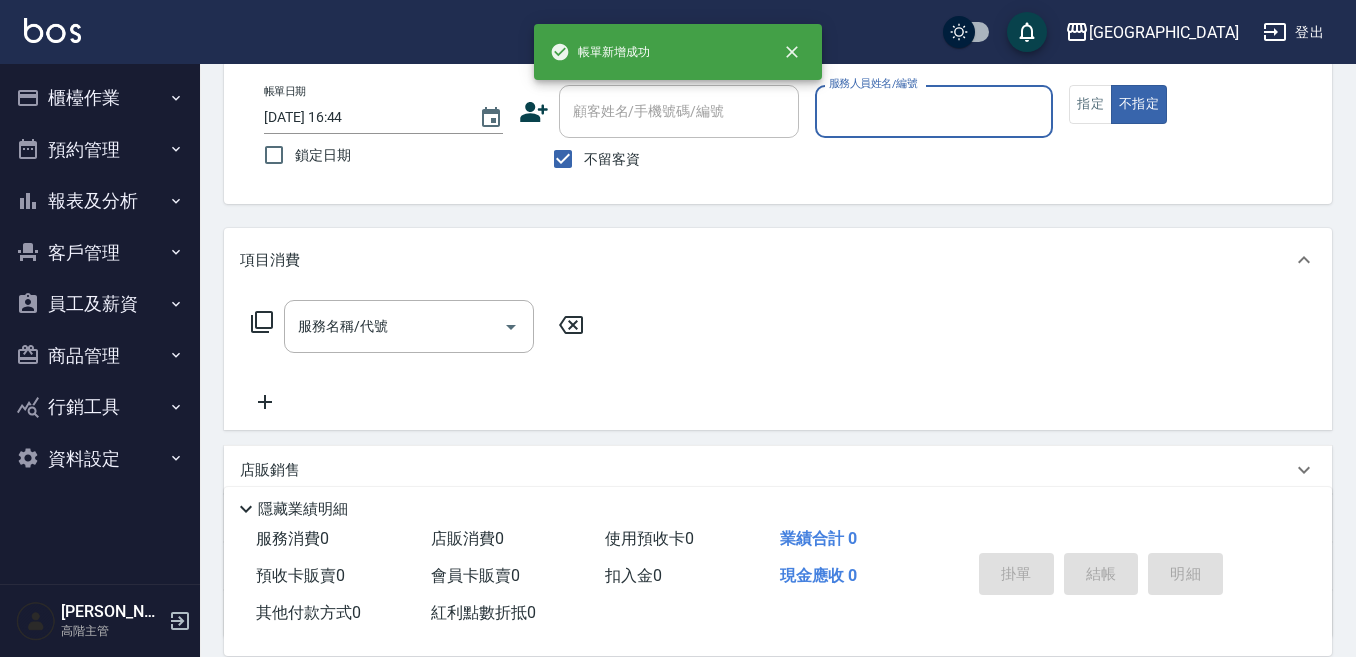 type on "9" 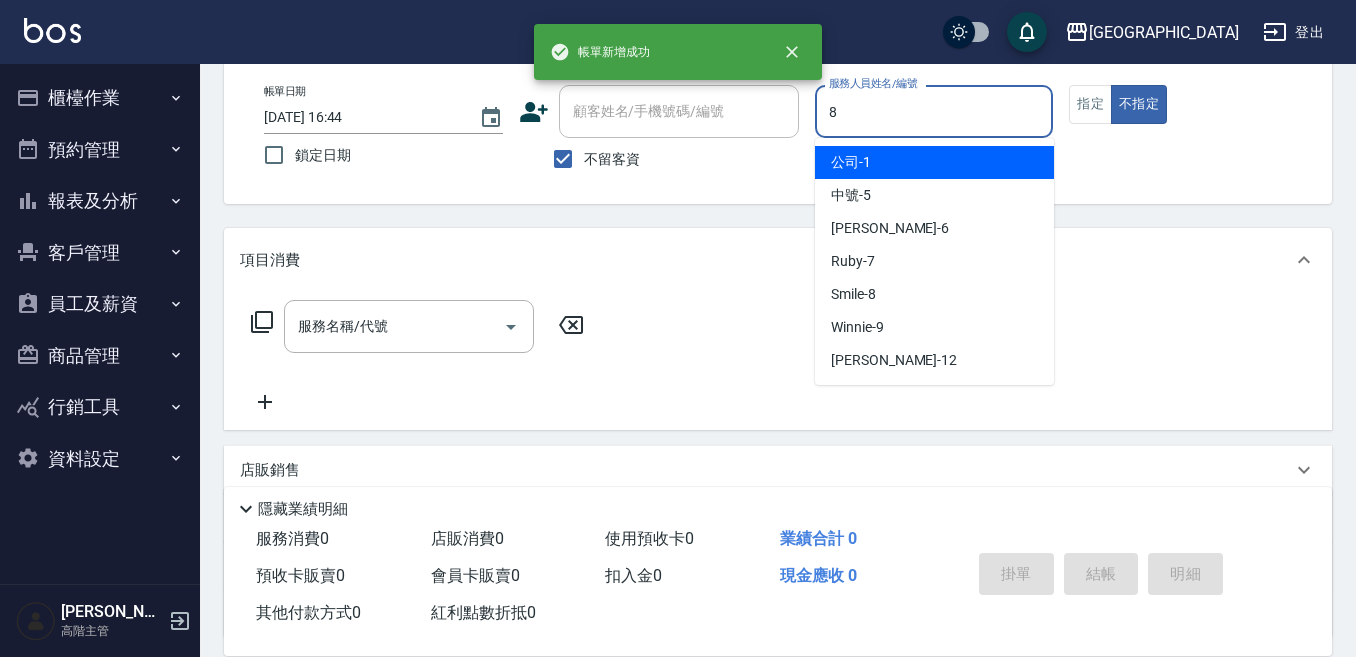 type on "8" 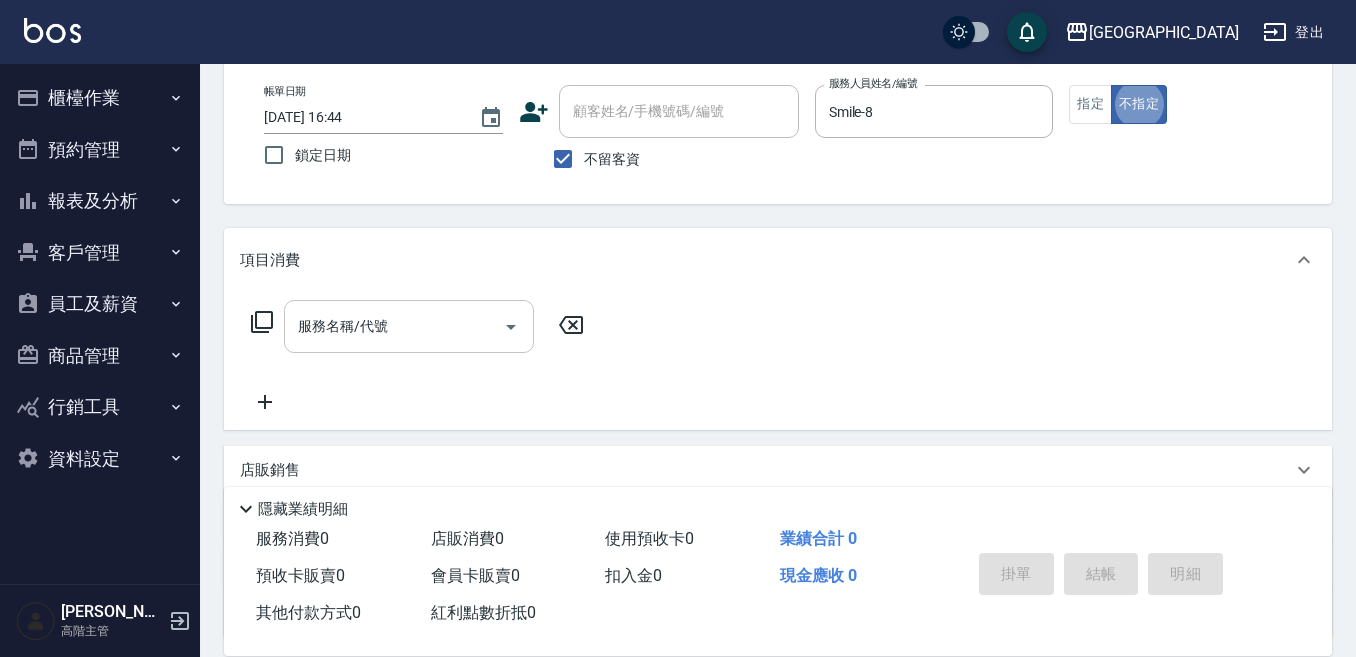 click on "服務名稱/代號" at bounding box center (409, 326) 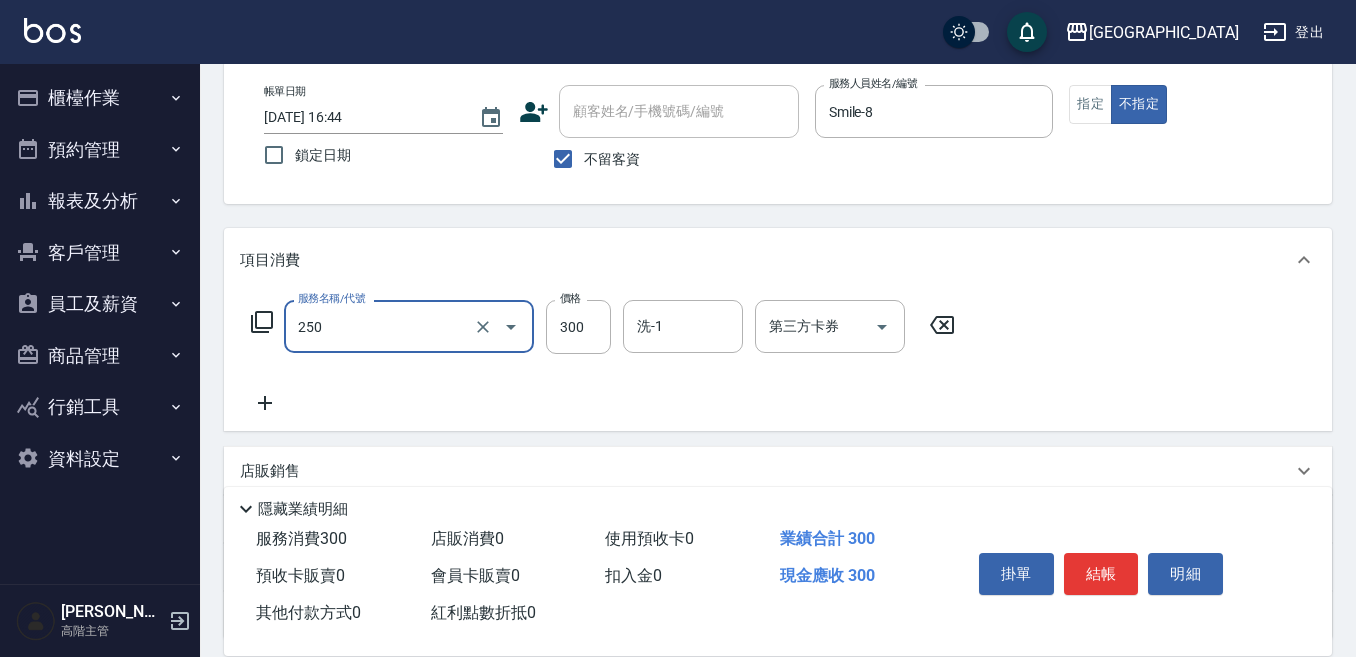 type on "日式洗髮(250)" 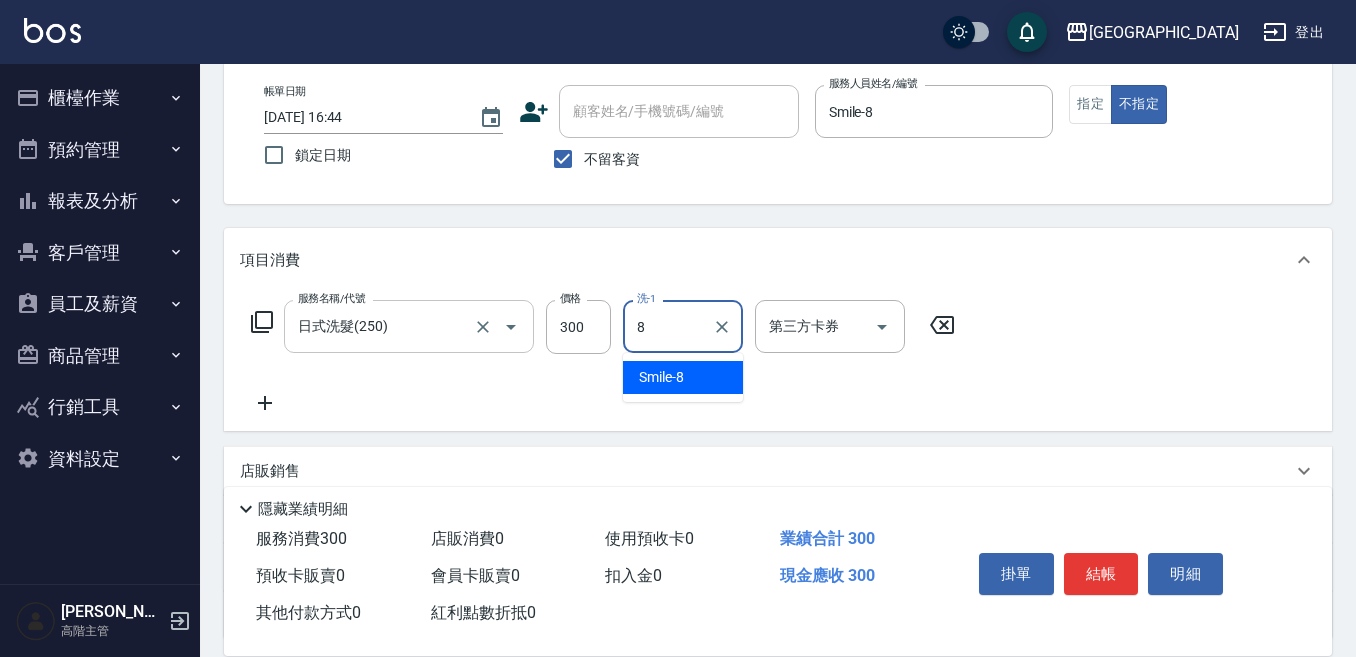 type on "Smile-8" 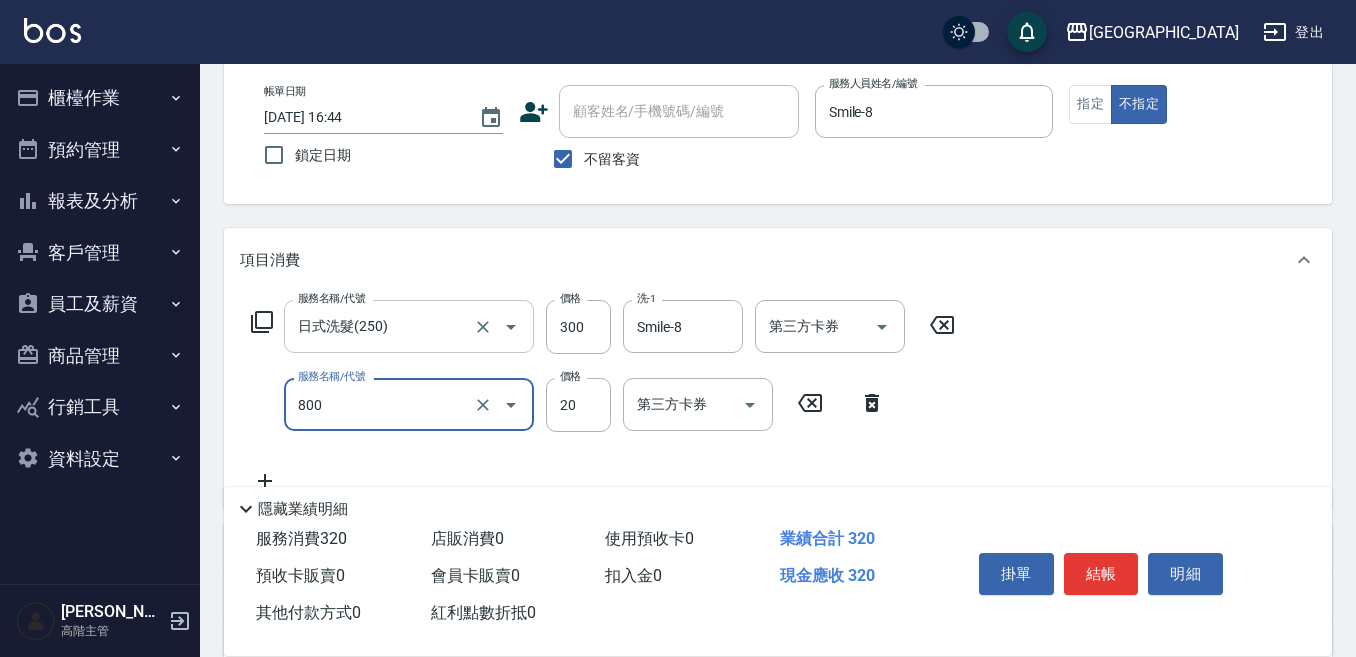 type on "潤絲精(800)" 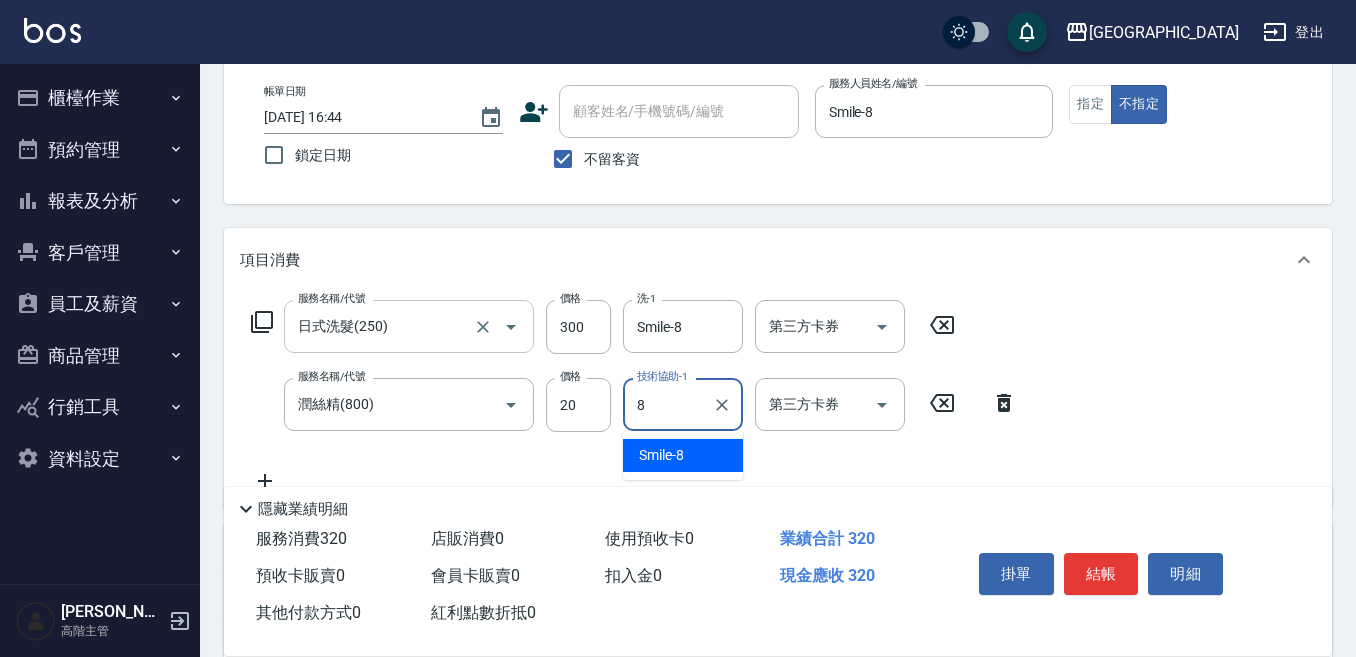 type on "Smile-8" 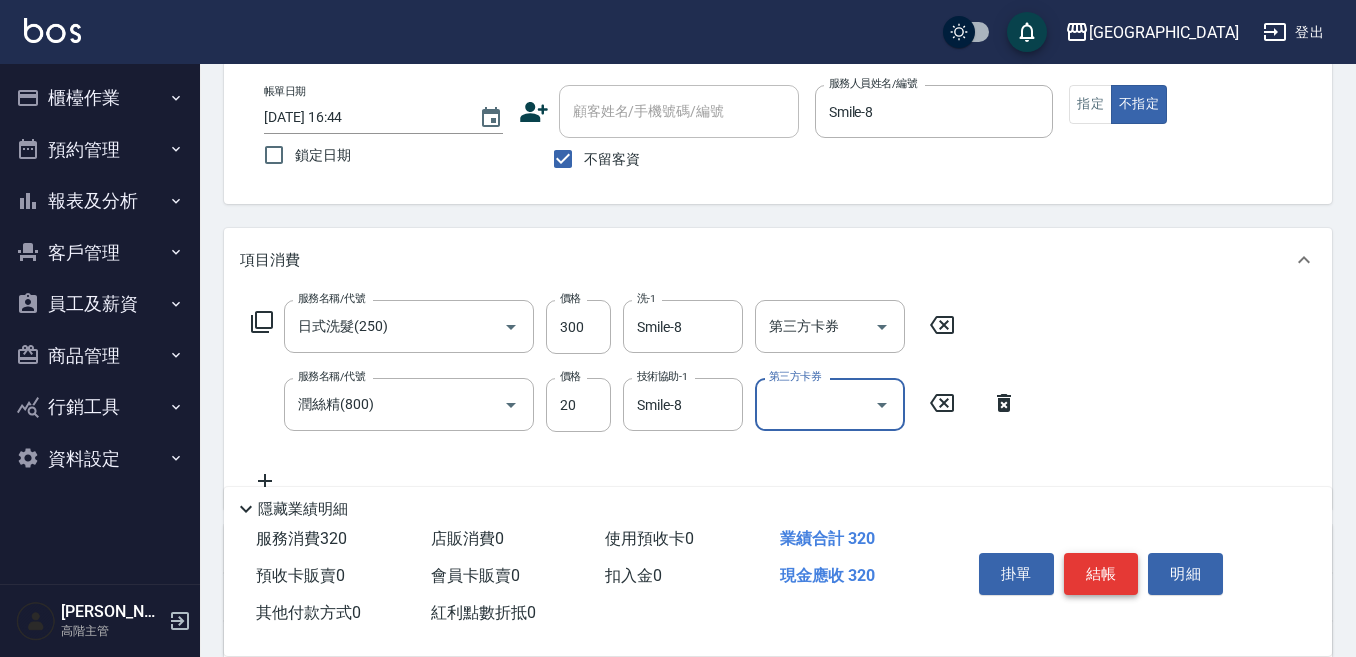 click on "結帳" at bounding box center [1101, 574] 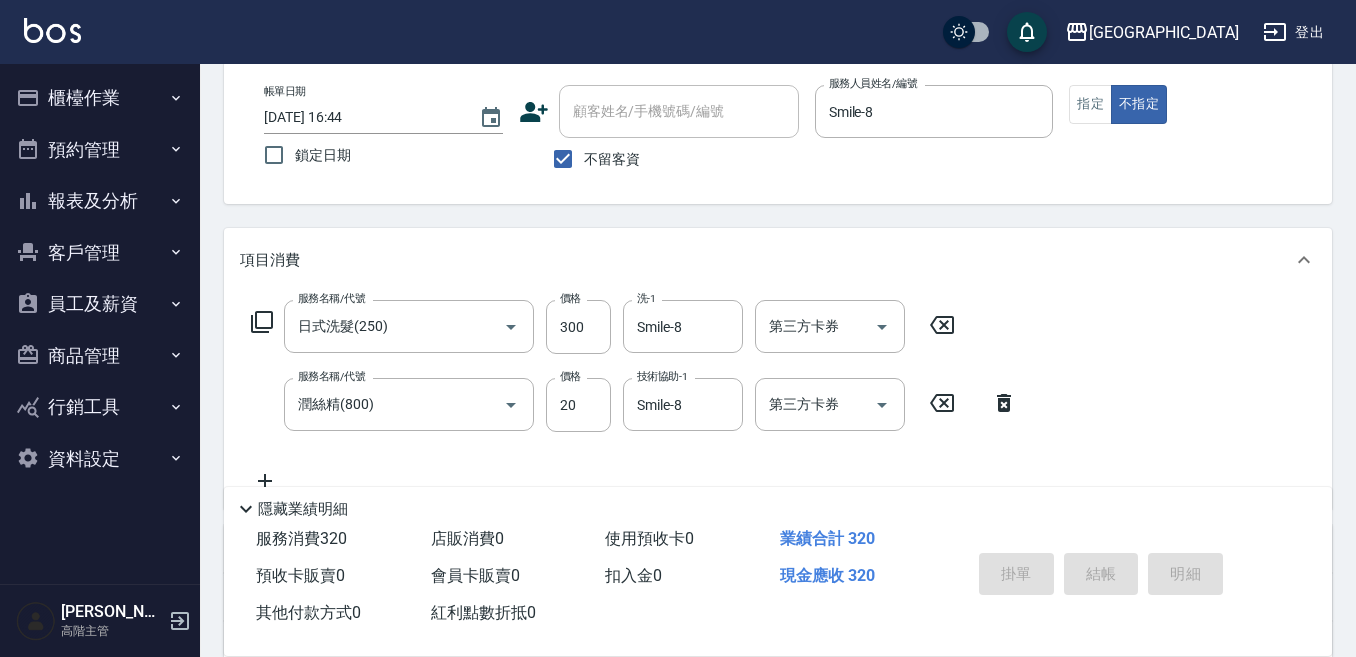 type 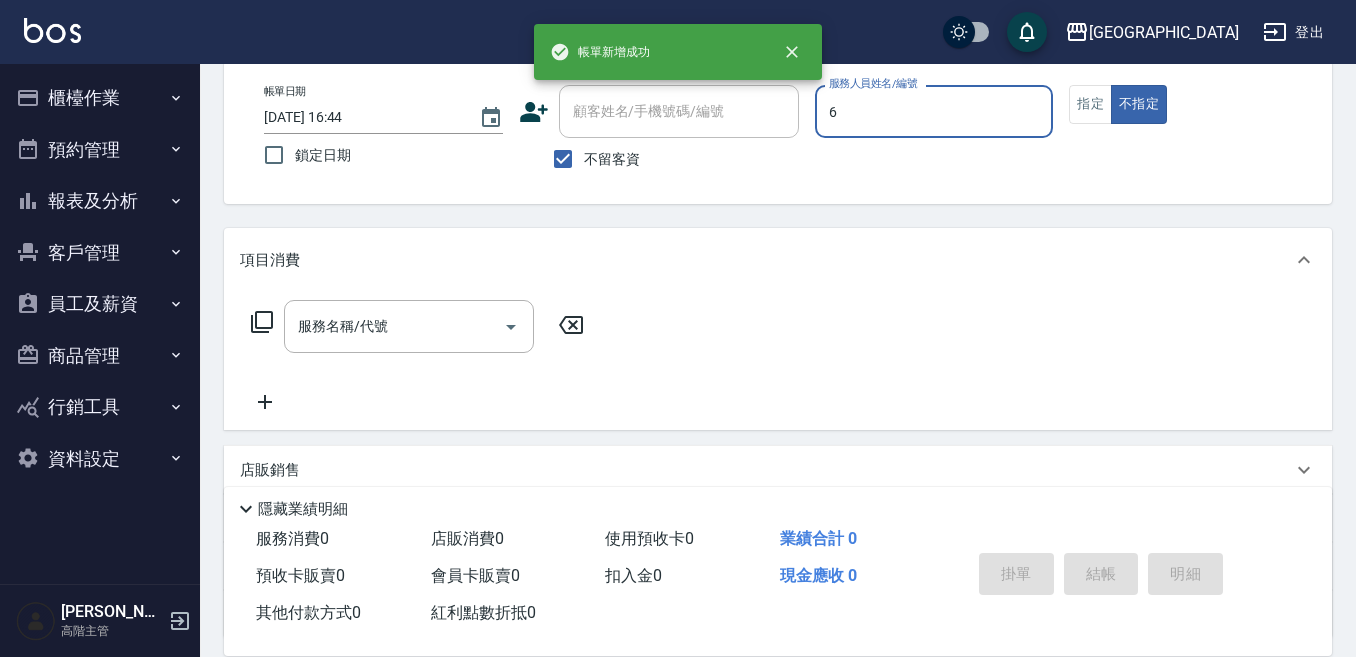 type on "[PERSON_NAME]-6" 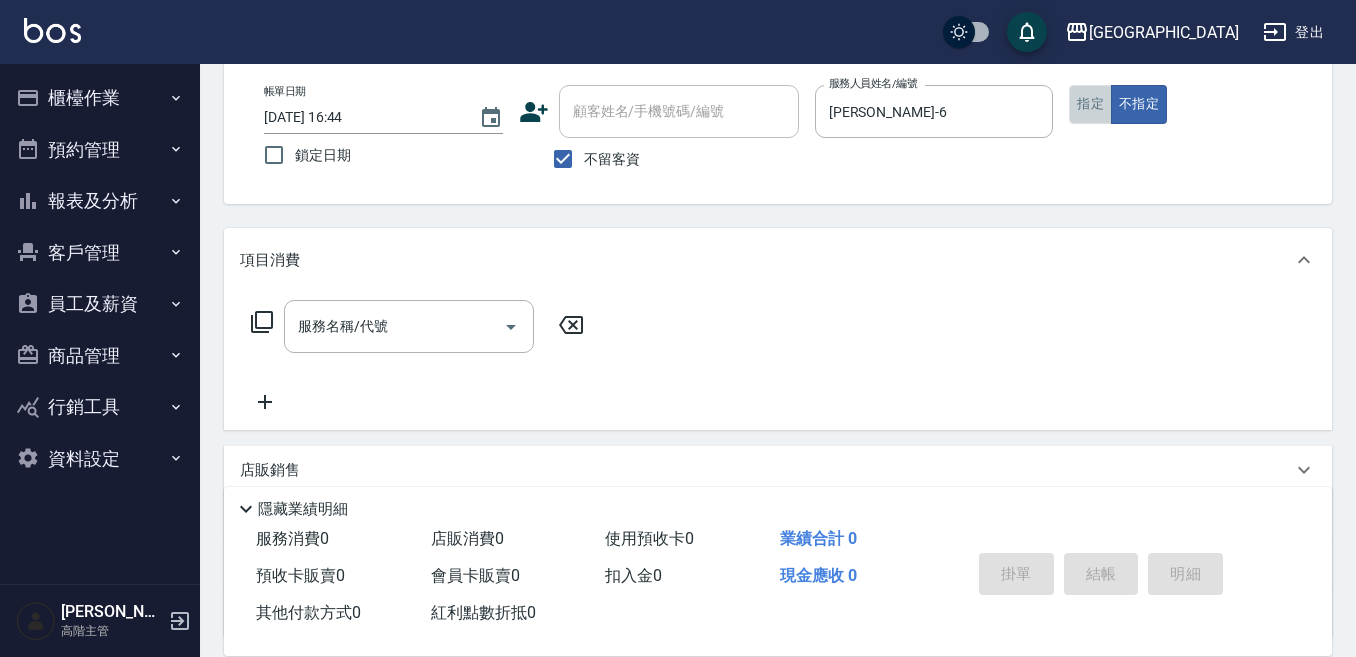 drag, startPoint x: 1097, startPoint y: 103, endPoint x: 810, endPoint y: 268, distance: 331.04984 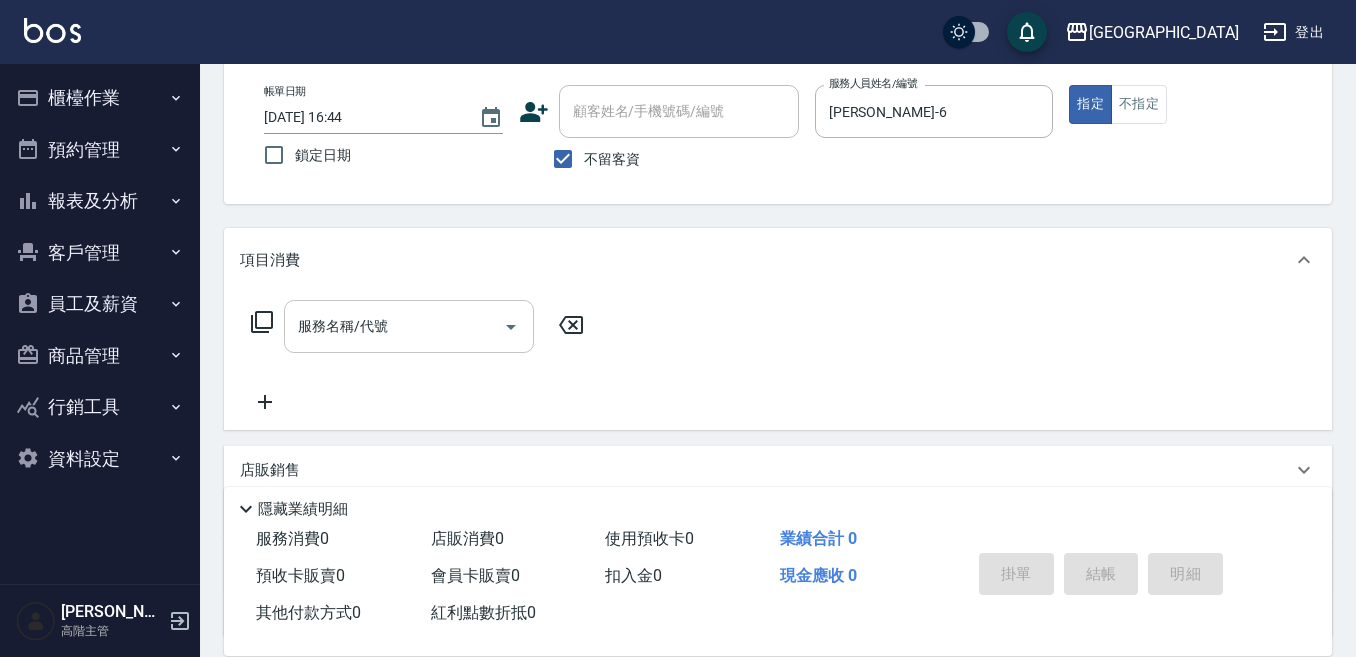 click on "服務名稱/代號 服務名稱/代號" at bounding box center (409, 326) 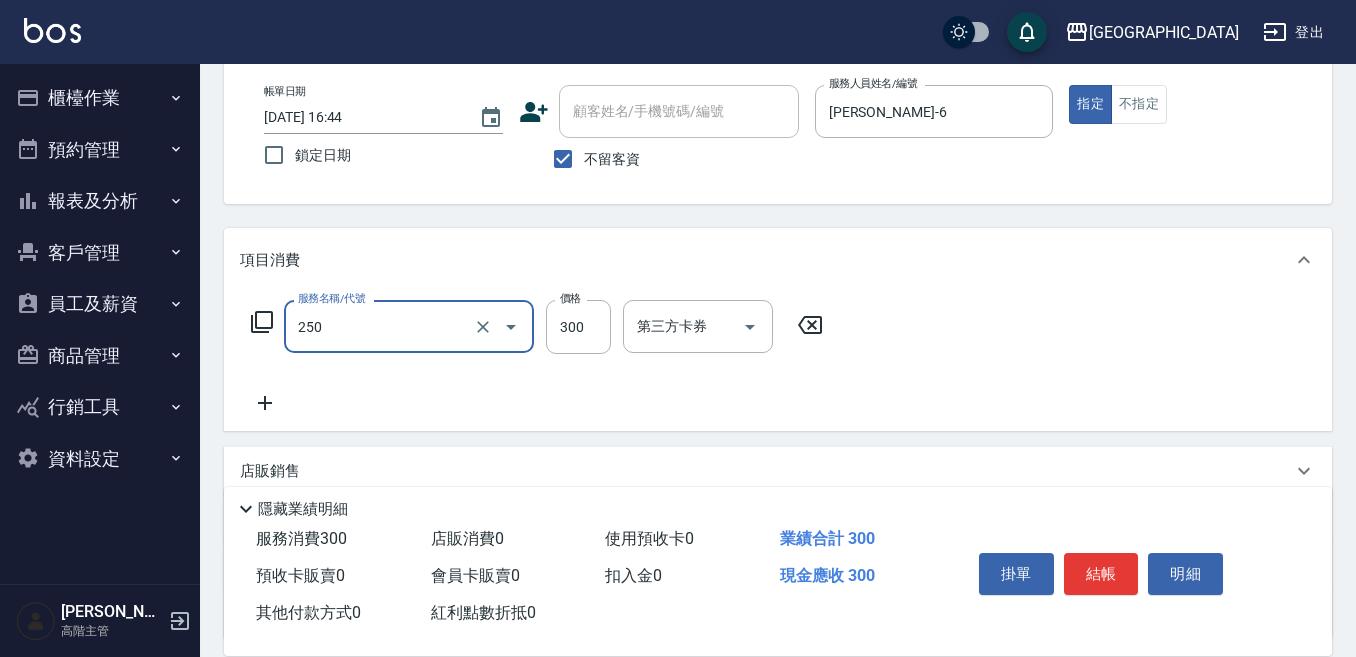 type on "日式洗髮(250)" 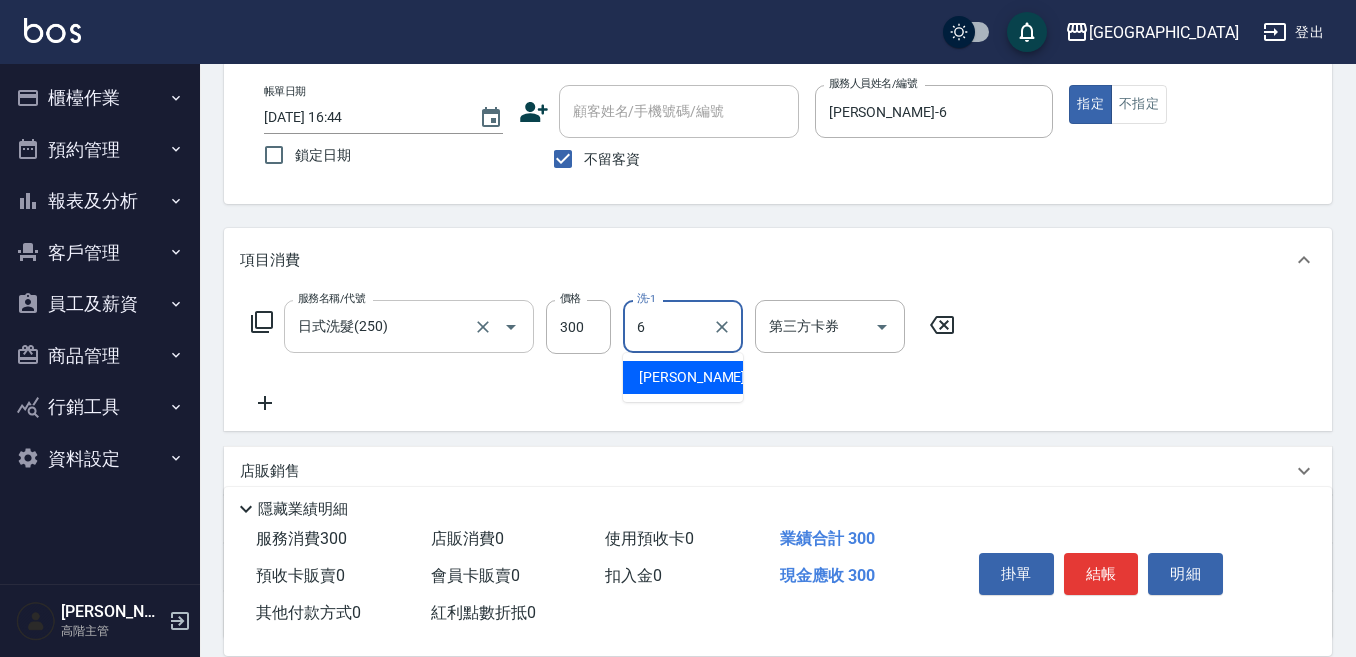 type on "[PERSON_NAME]-6" 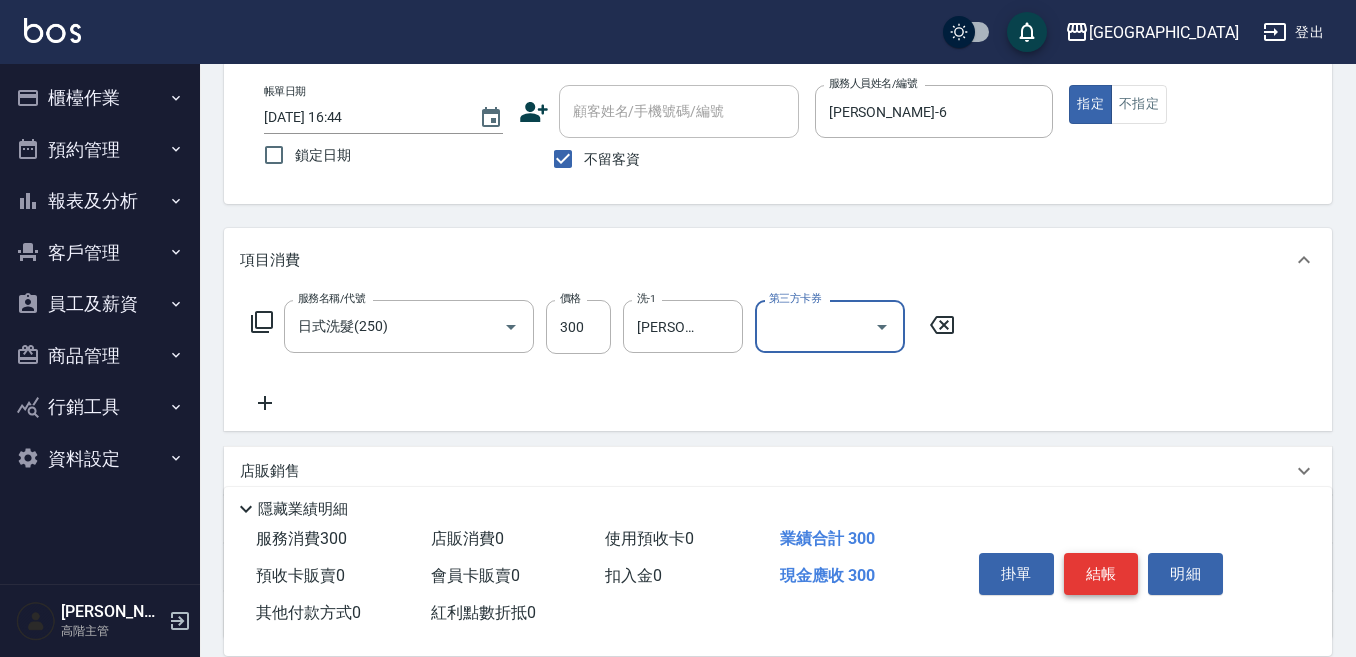 click on "結帳" at bounding box center [1101, 574] 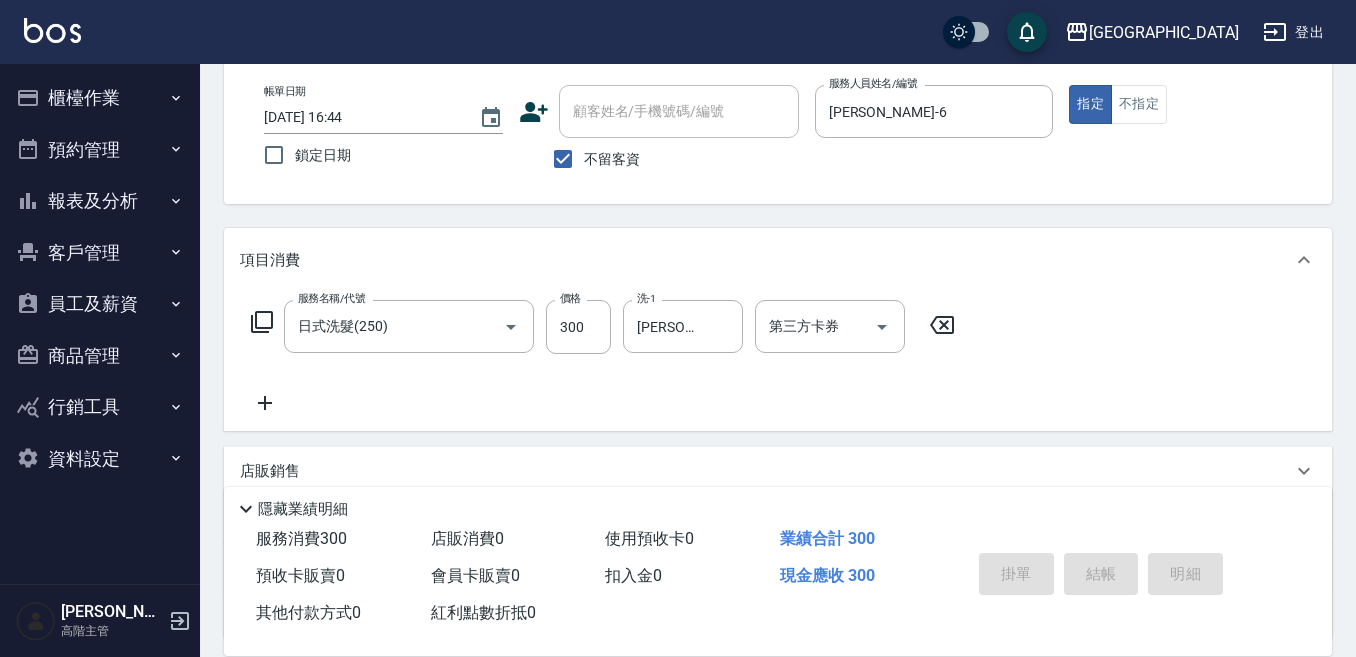 type 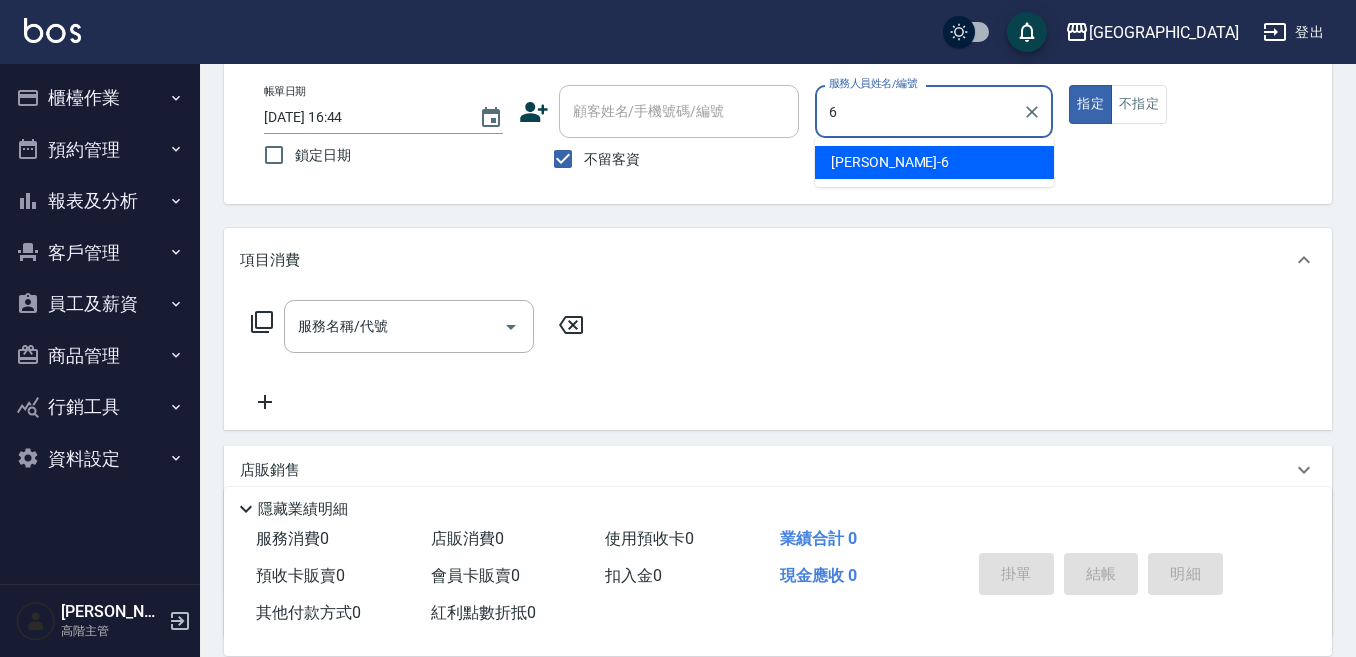 type on "[PERSON_NAME]-6" 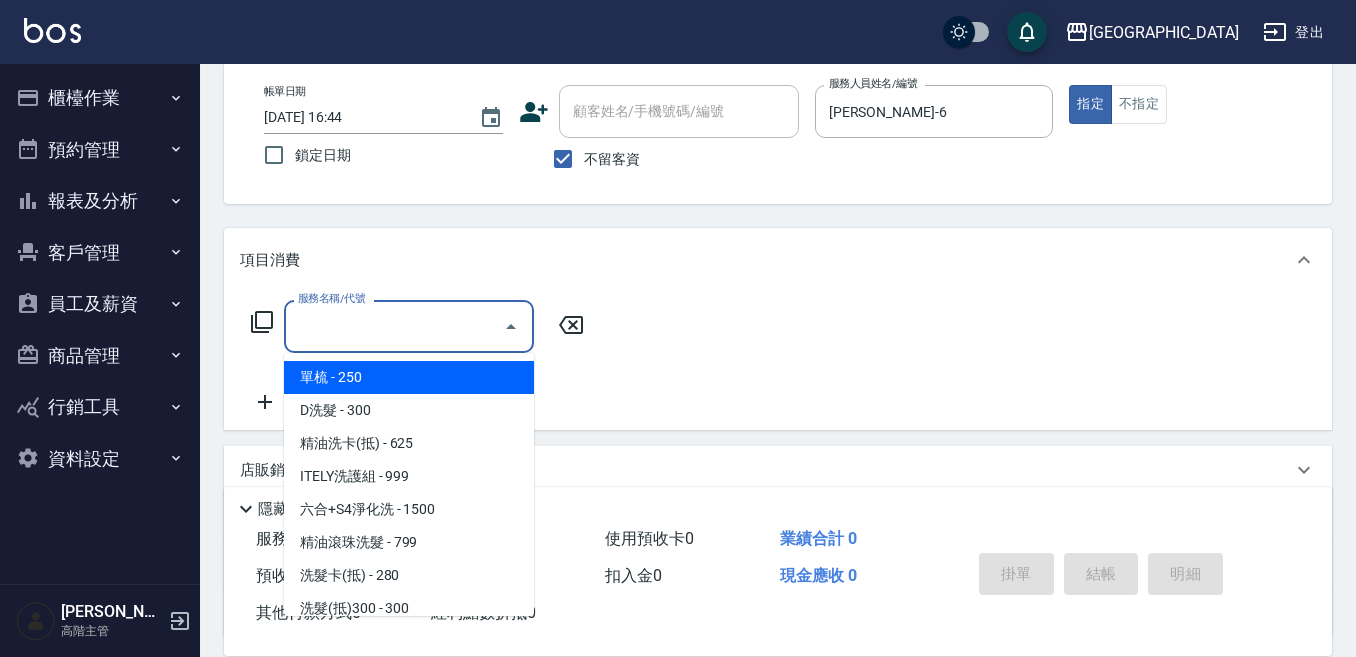 click on "服務名稱/代號" at bounding box center (394, 326) 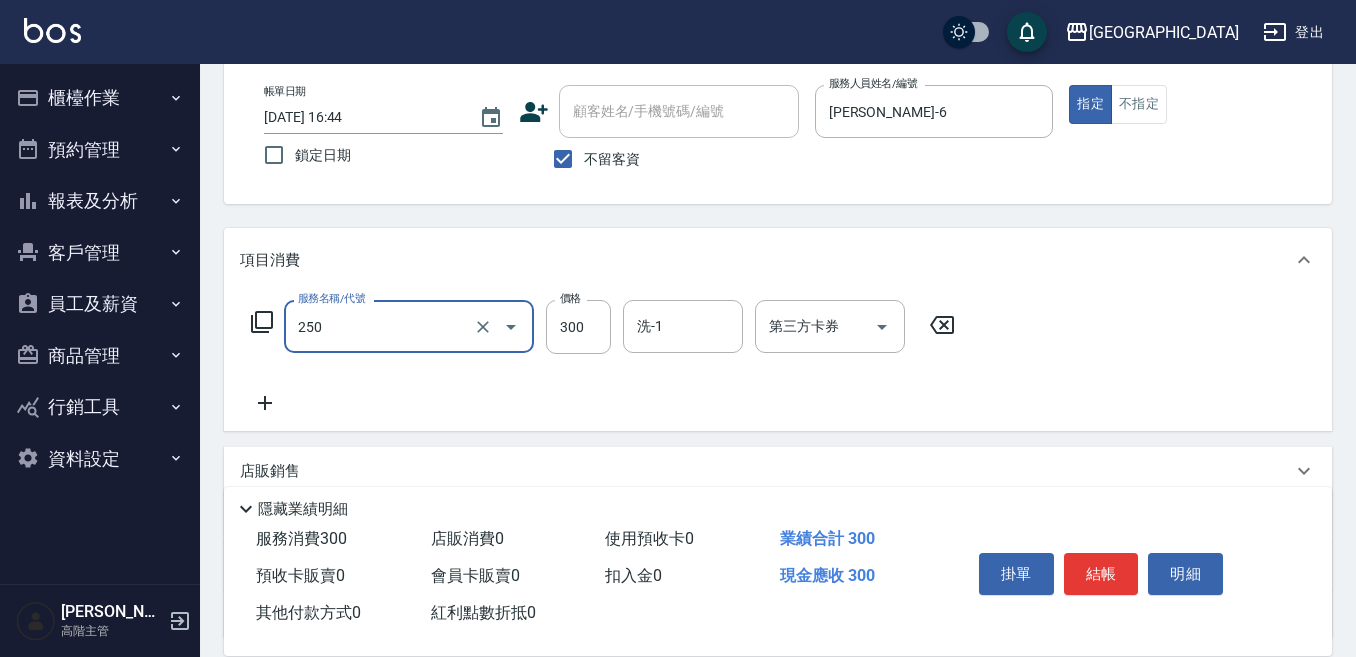 type on "日式洗髮(250)" 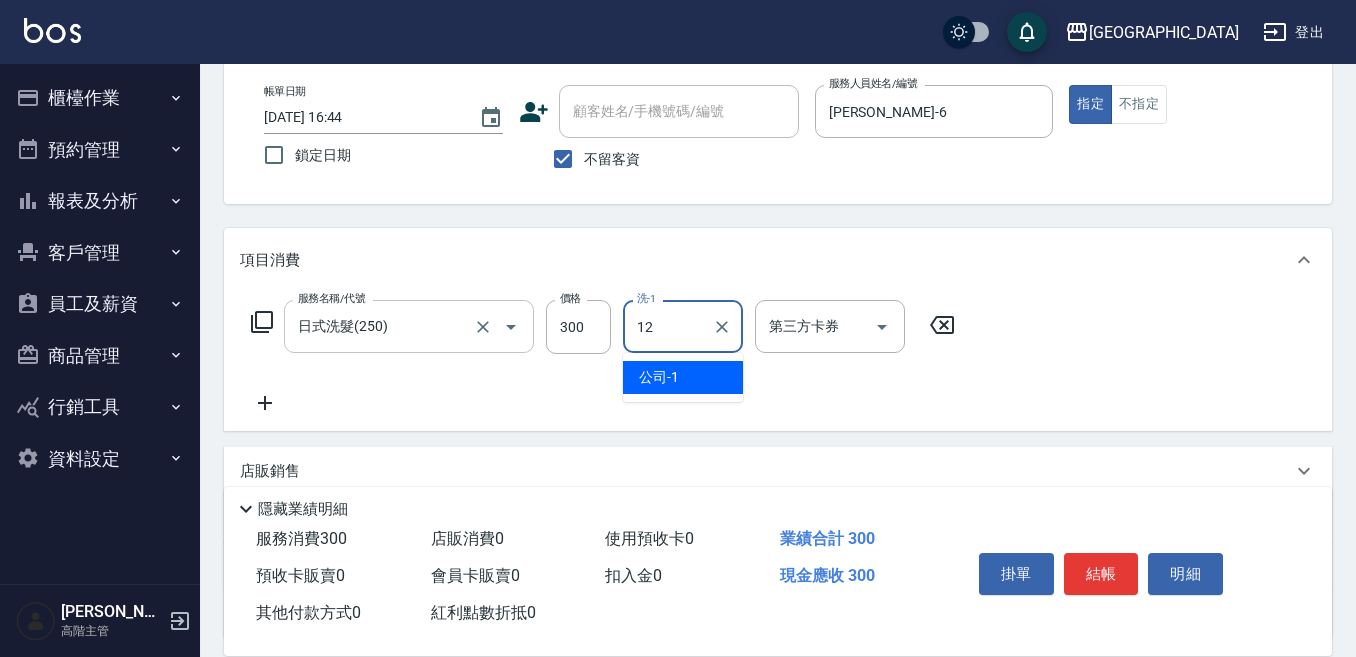 type on "[PERSON_NAME]-12" 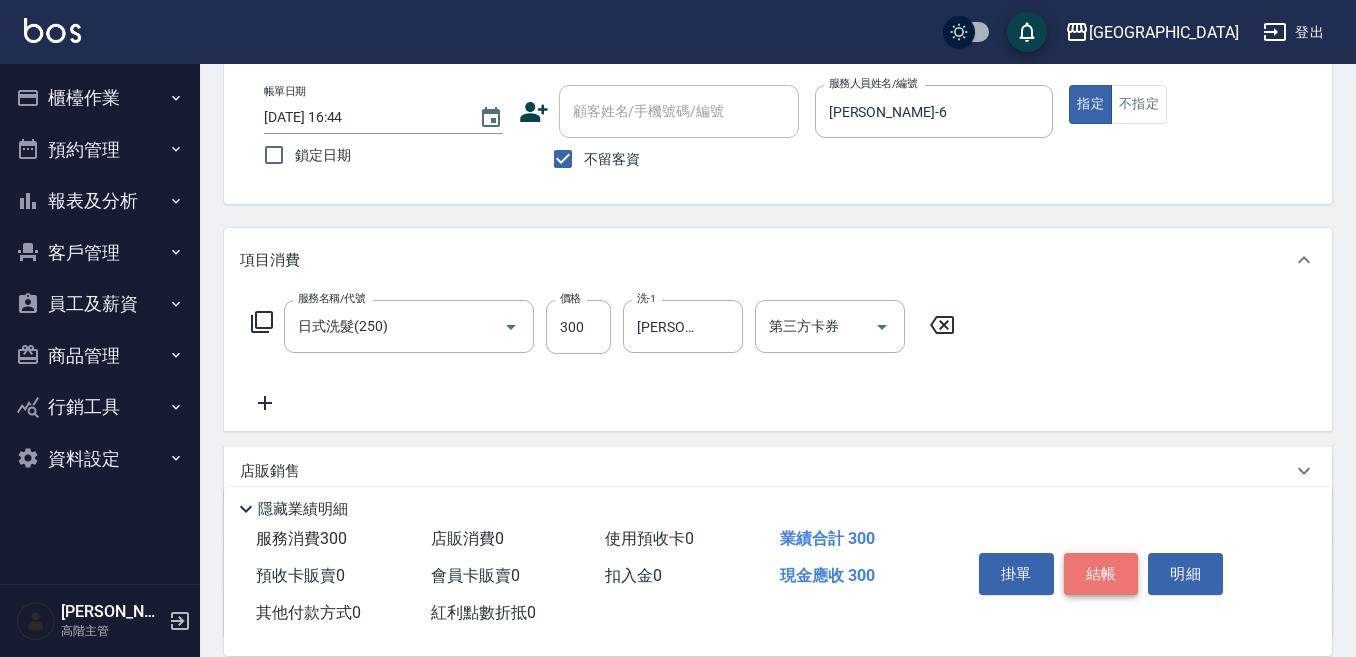 click on "結帳" at bounding box center (1101, 574) 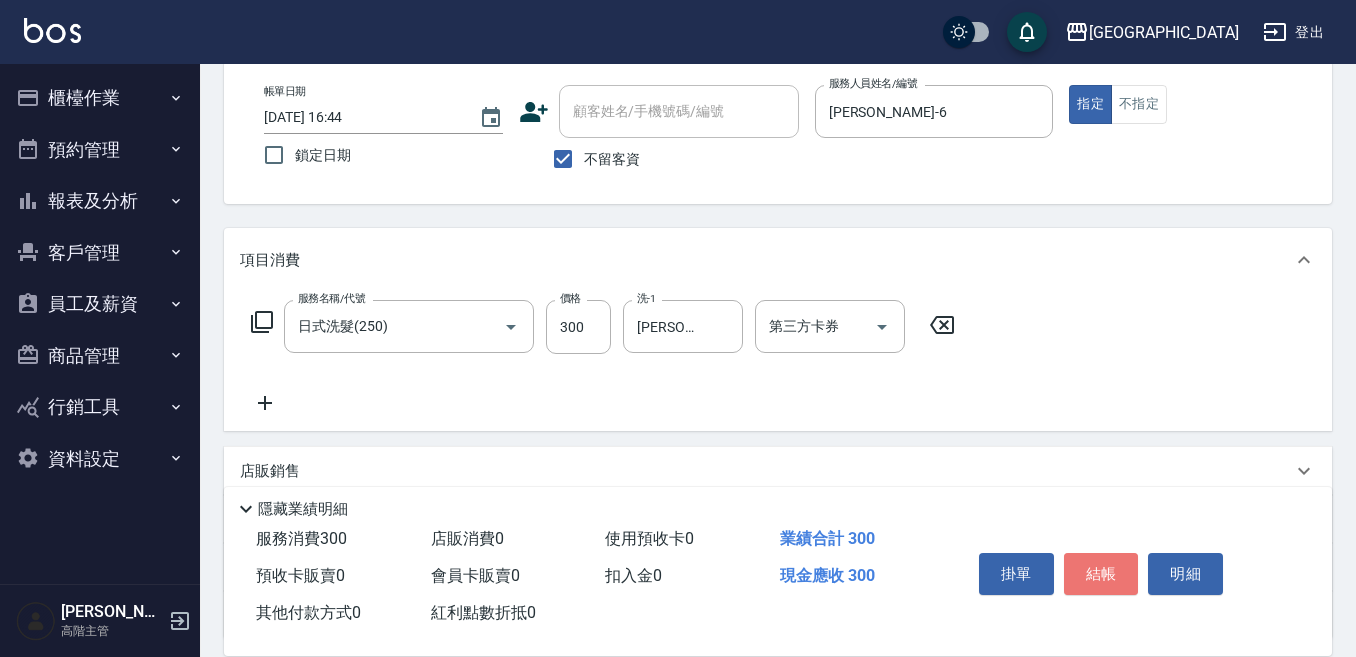 type on "[DATE] 16:45" 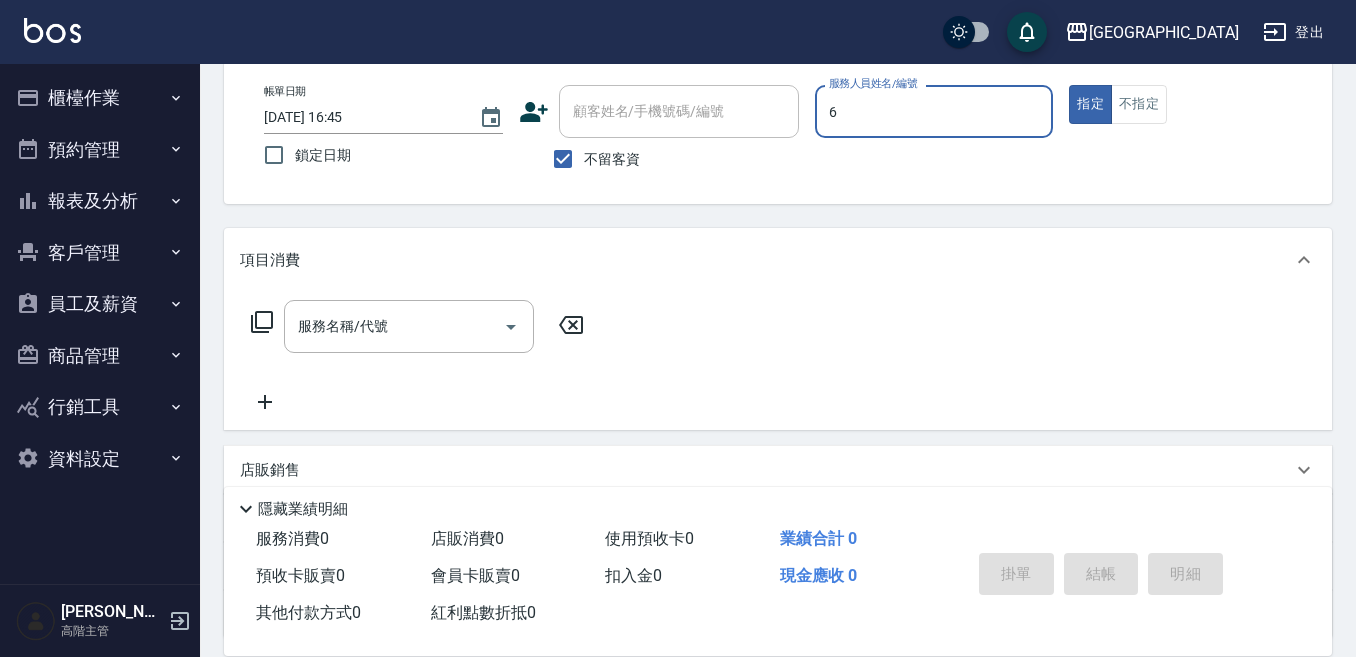 type on "[PERSON_NAME]-6" 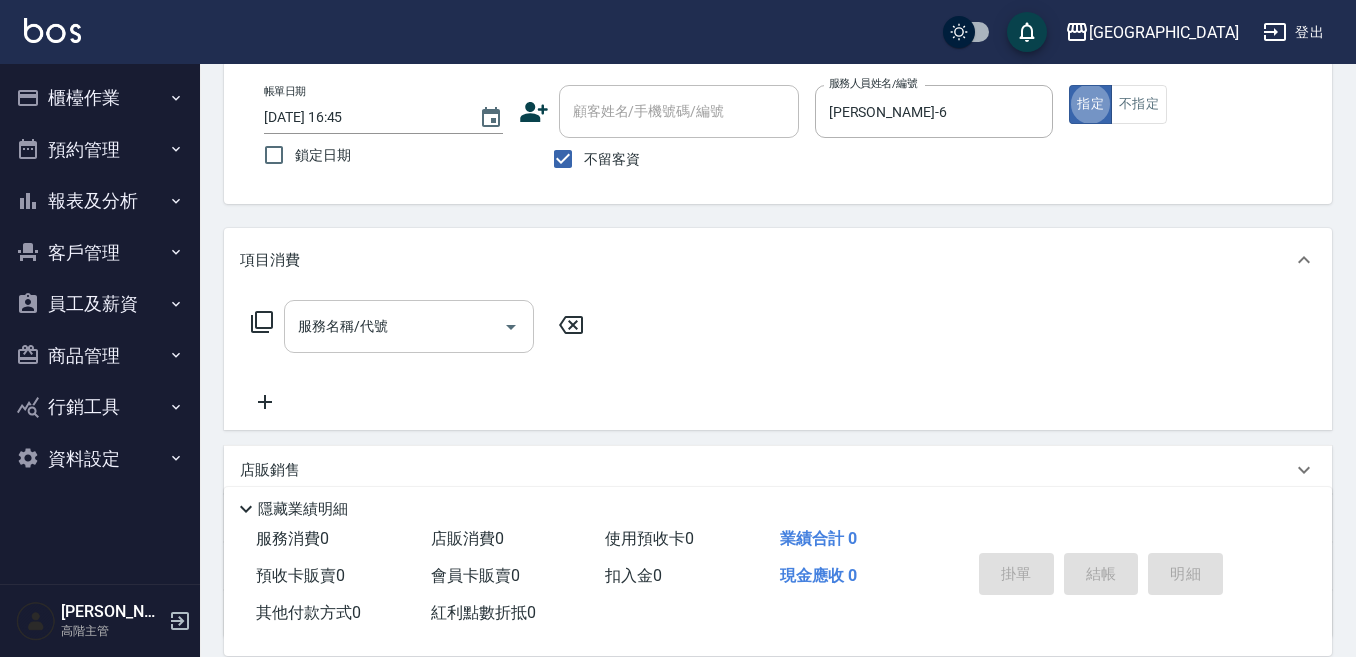 click on "服務名稱/代號" at bounding box center [394, 326] 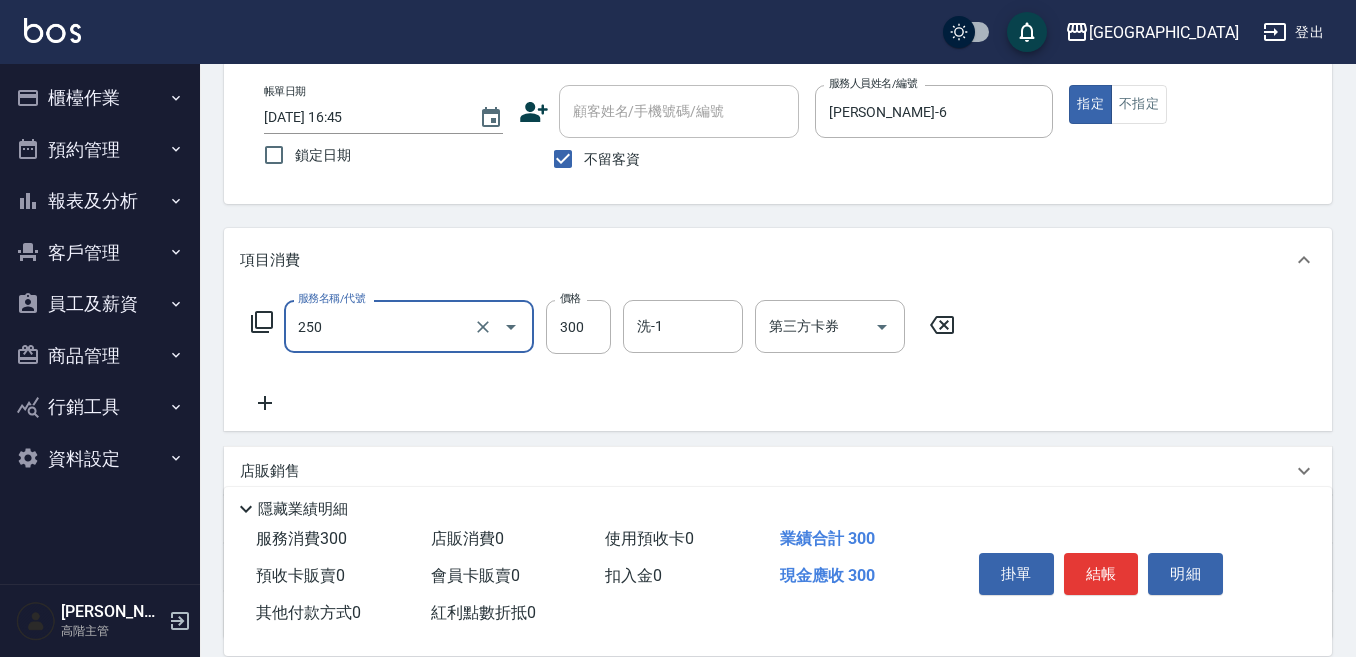 type on "日式洗髮(250)" 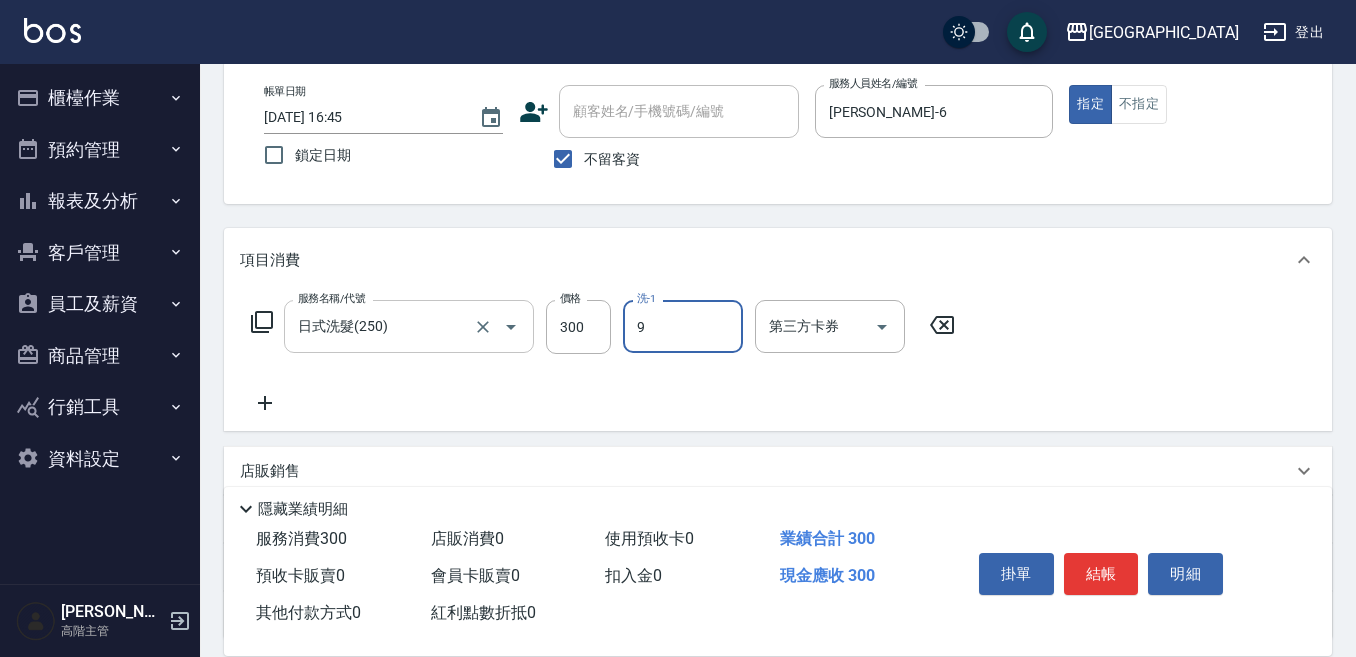 type on "Winnie-9" 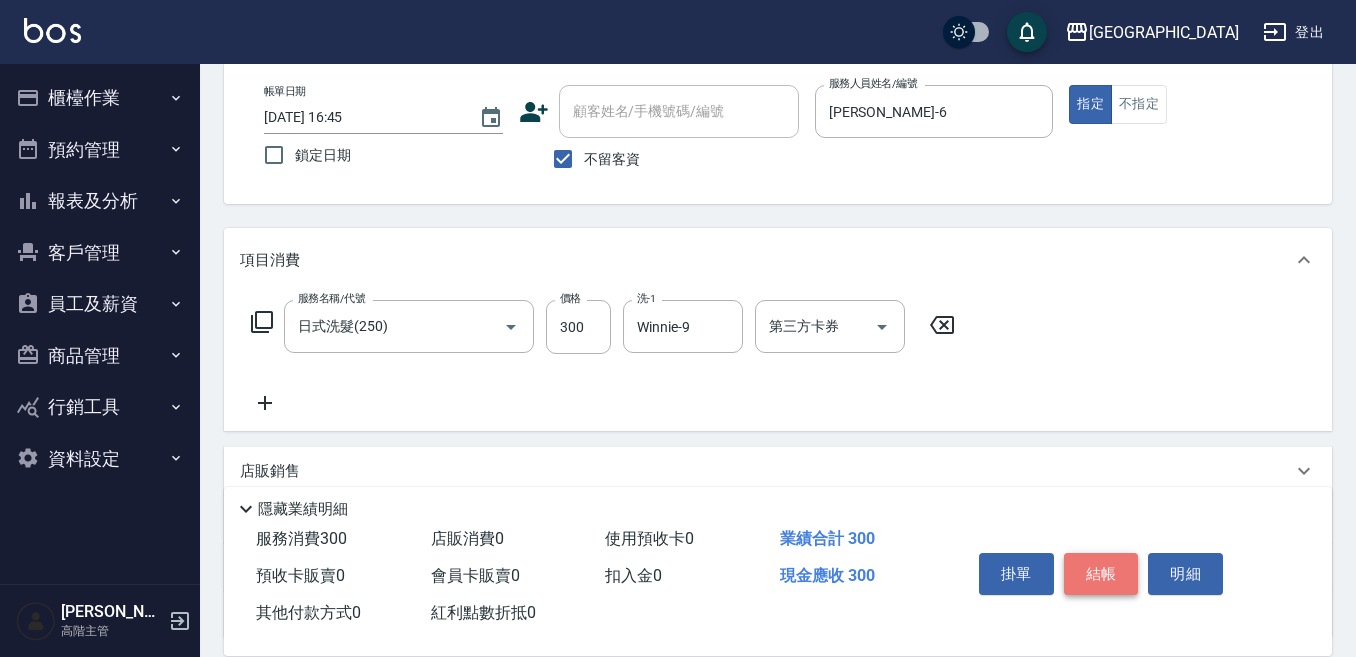 click on "結帳" at bounding box center (1101, 574) 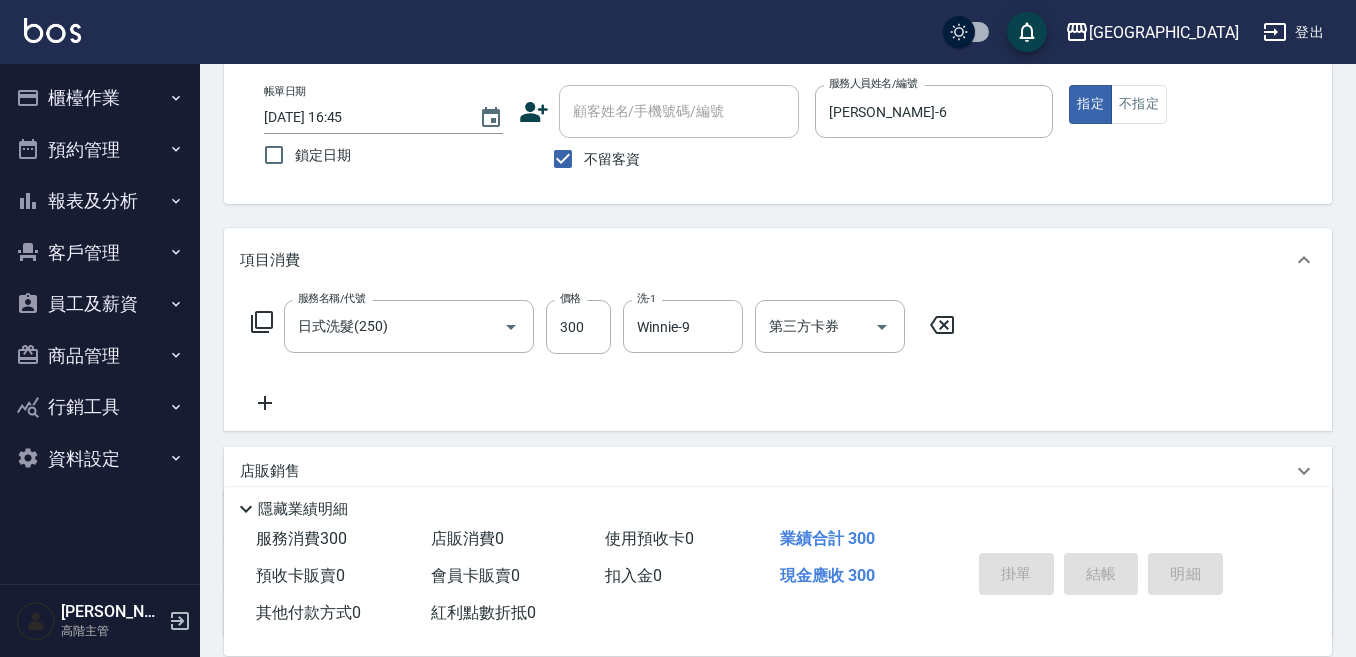 type 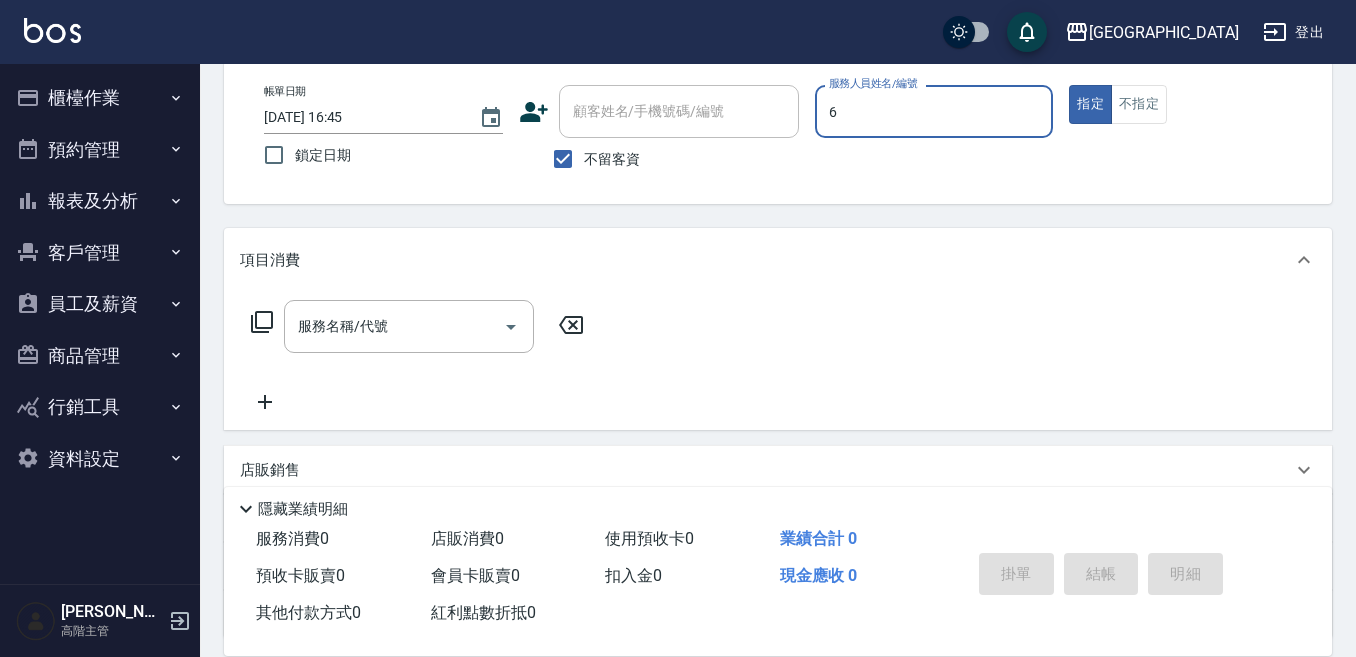 type on "[PERSON_NAME]-6" 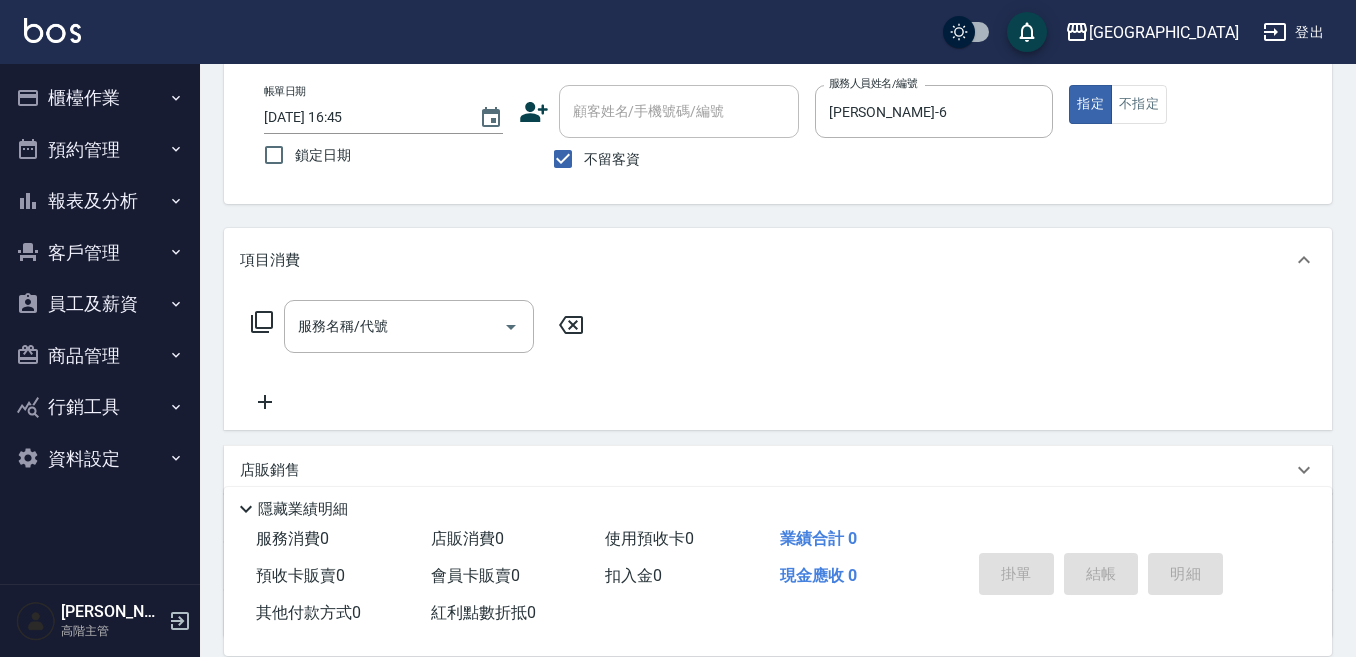 click on "服務名稱/代號 服務名稱/代號" at bounding box center [778, 361] 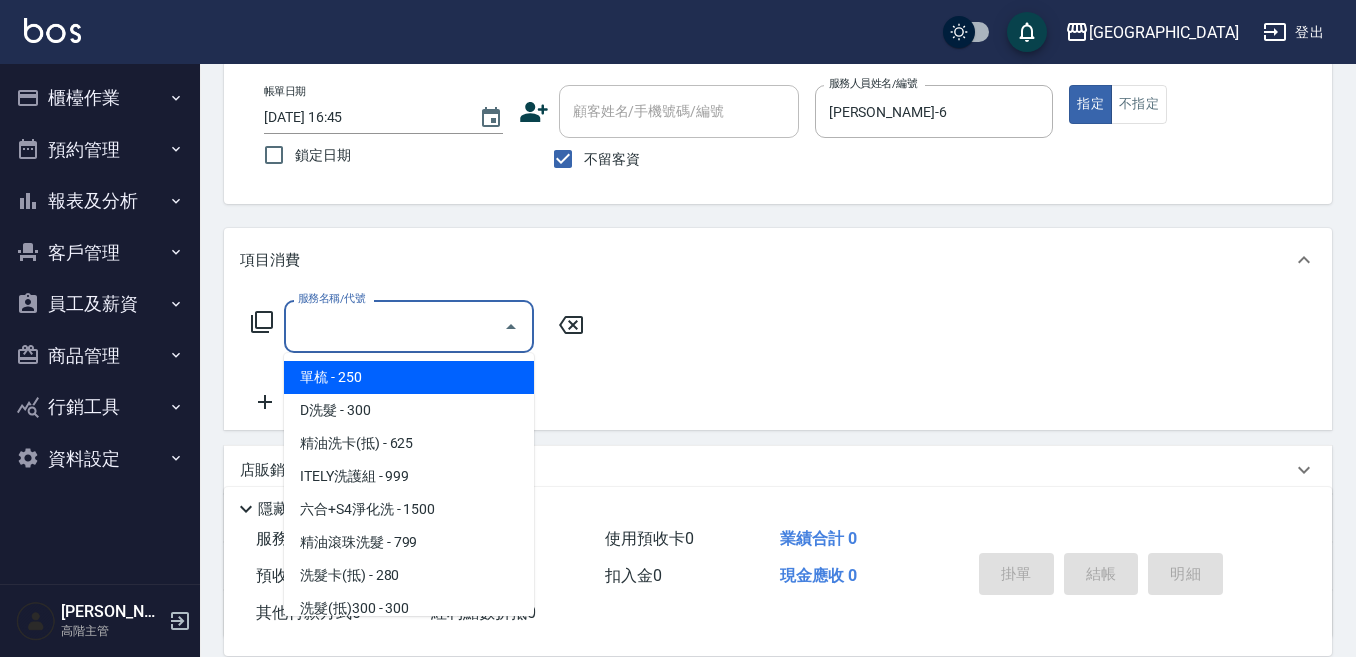 click on "服務名稱/代號" at bounding box center [394, 326] 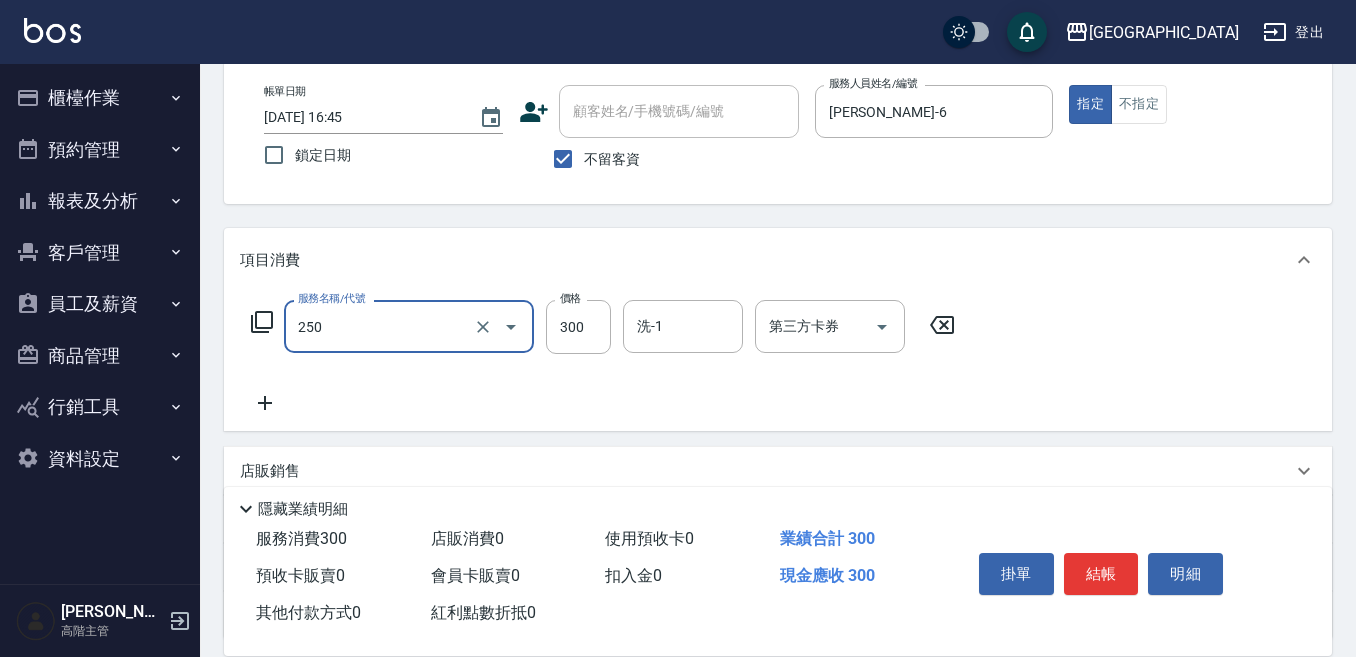type on "日式洗髮(250)" 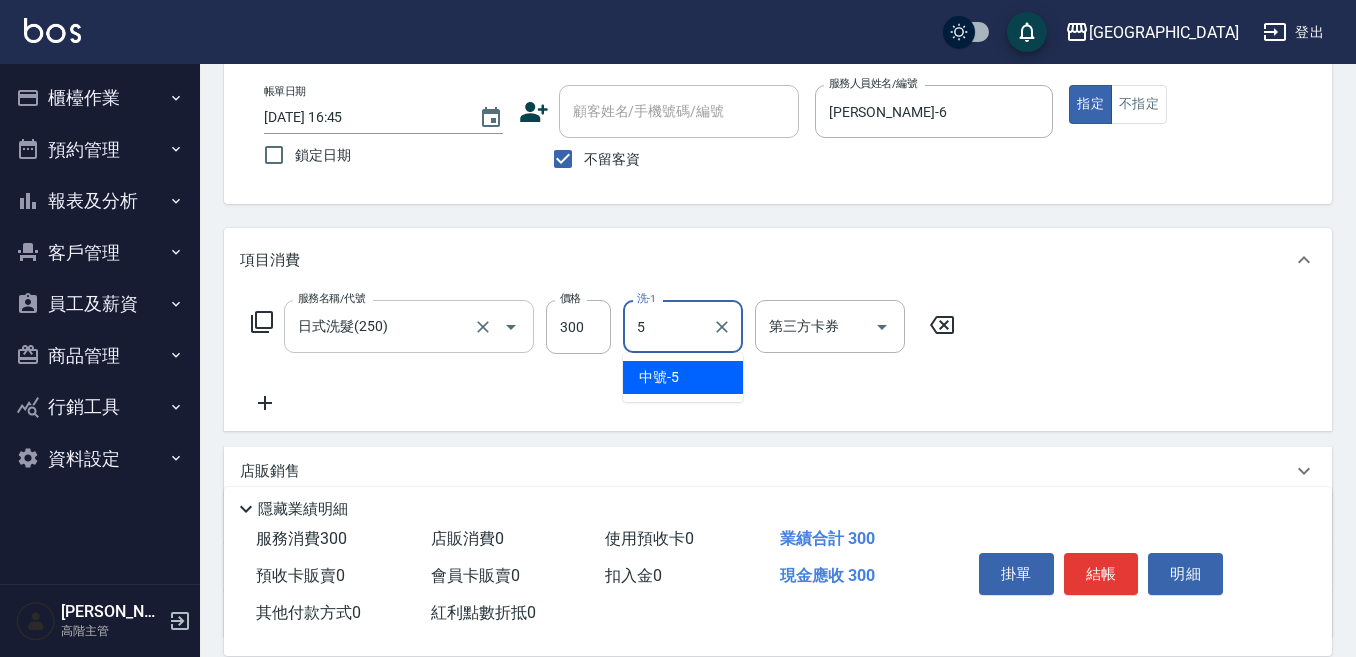 type on "中號-5" 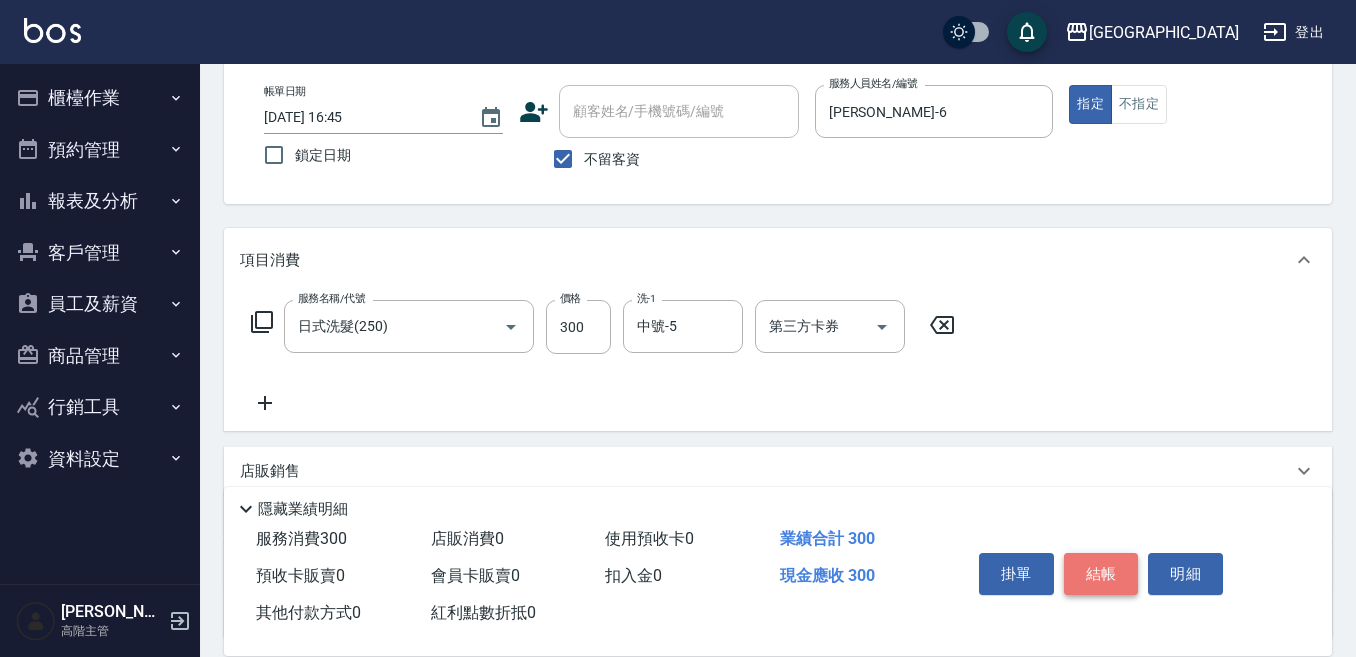 click on "結帳" at bounding box center (1101, 574) 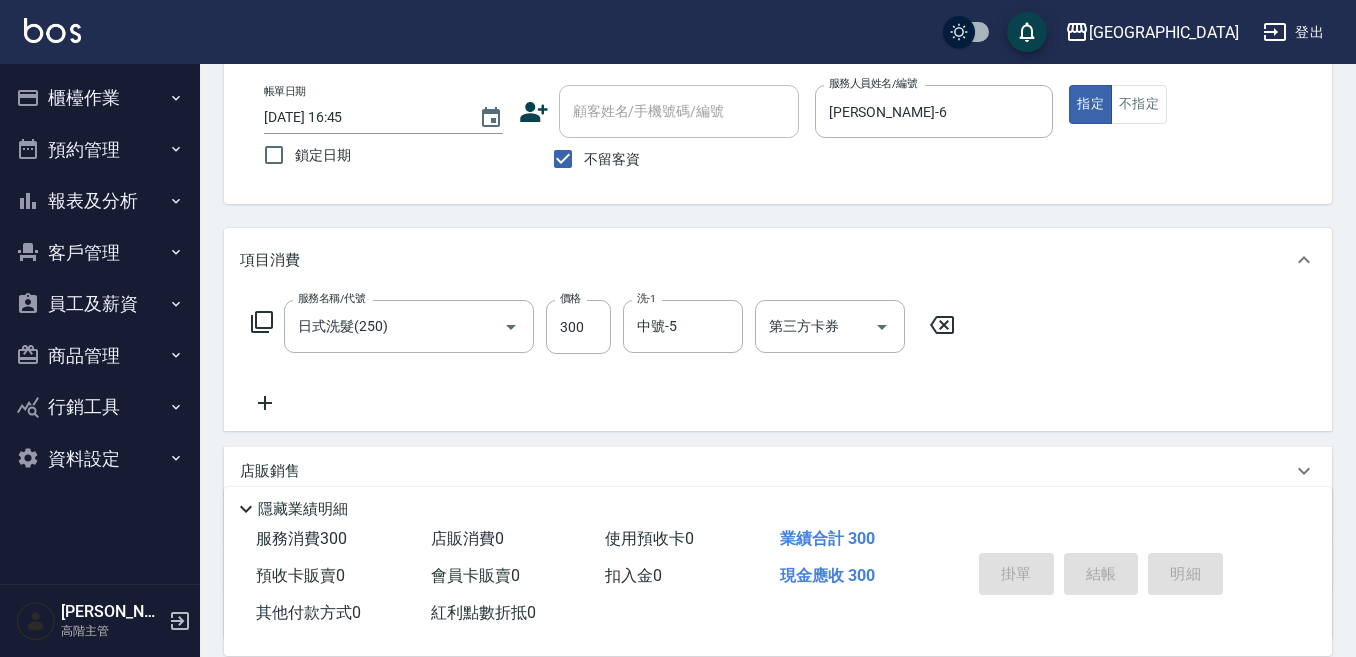 type 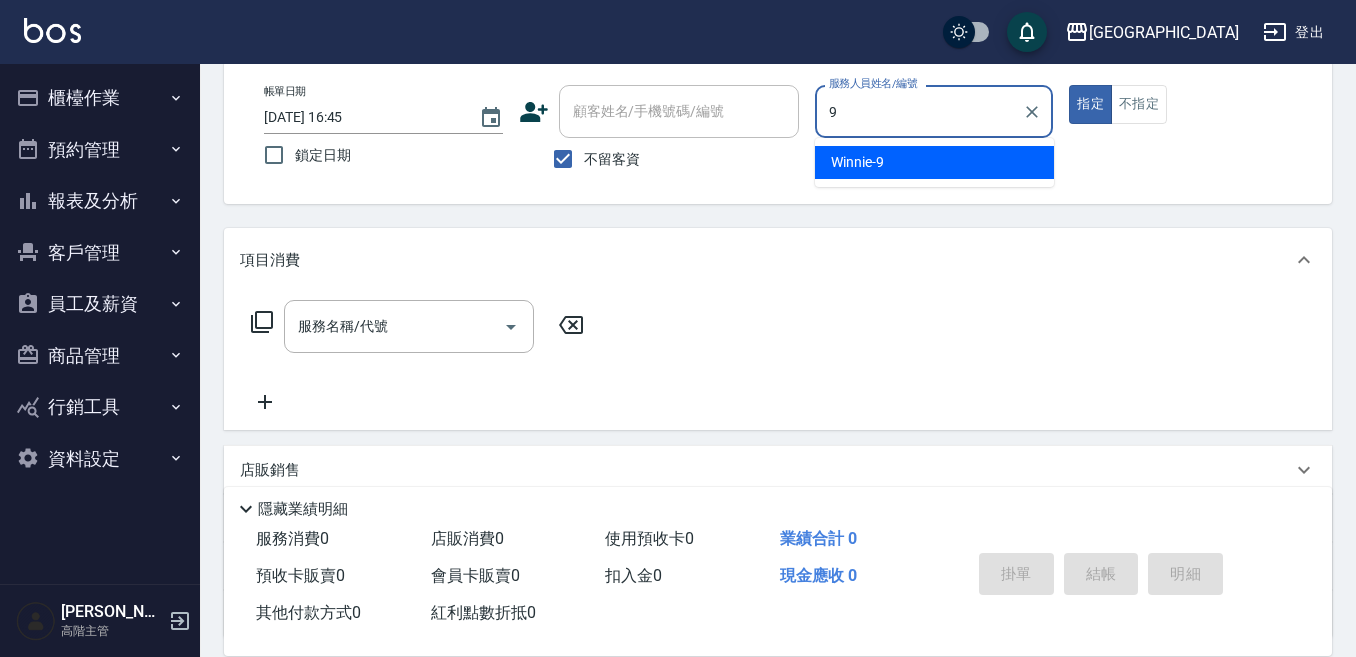 type on "Winnie-9" 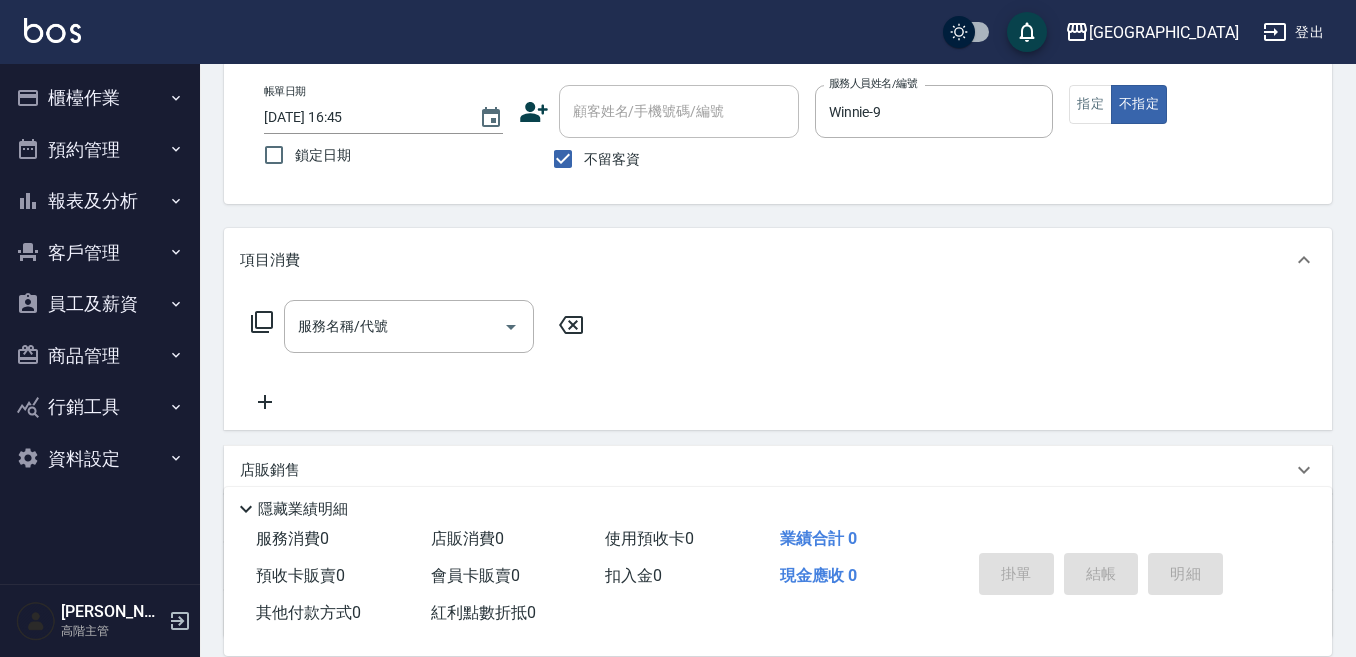 click on "服務名稱/代號 服務名稱/代號" at bounding box center [418, 357] 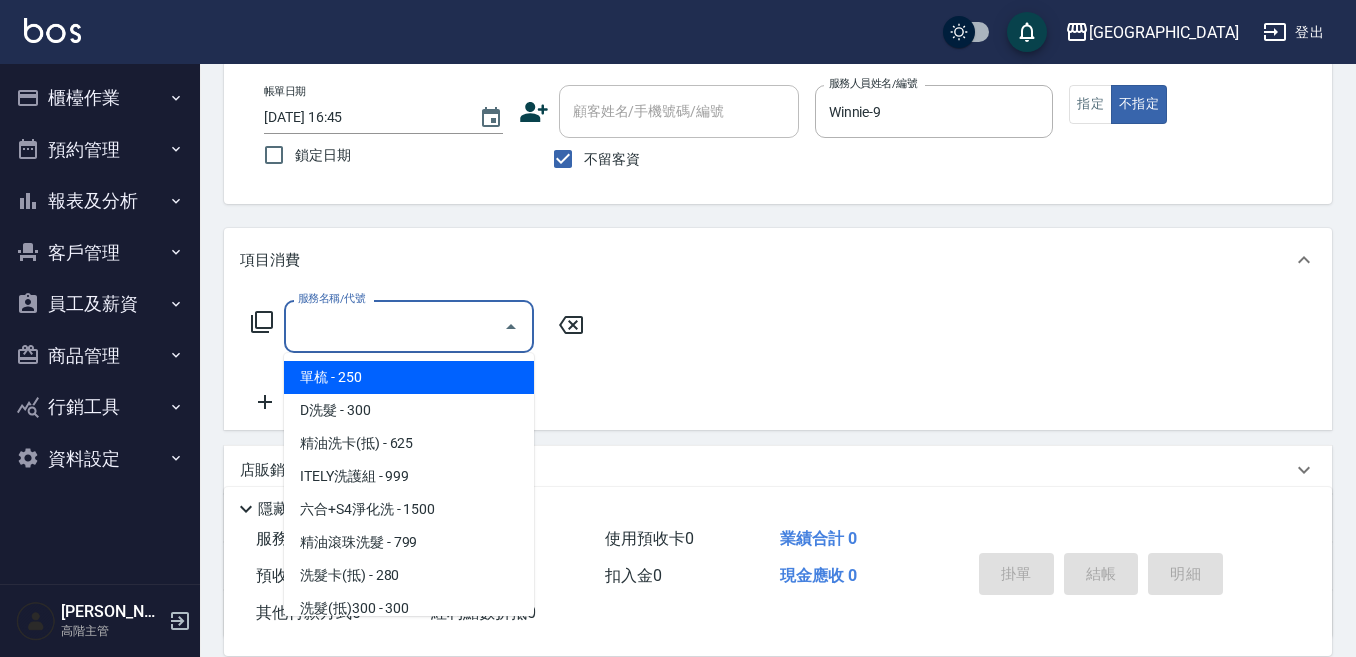 click on "服務名稱/代號" at bounding box center (394, 326) 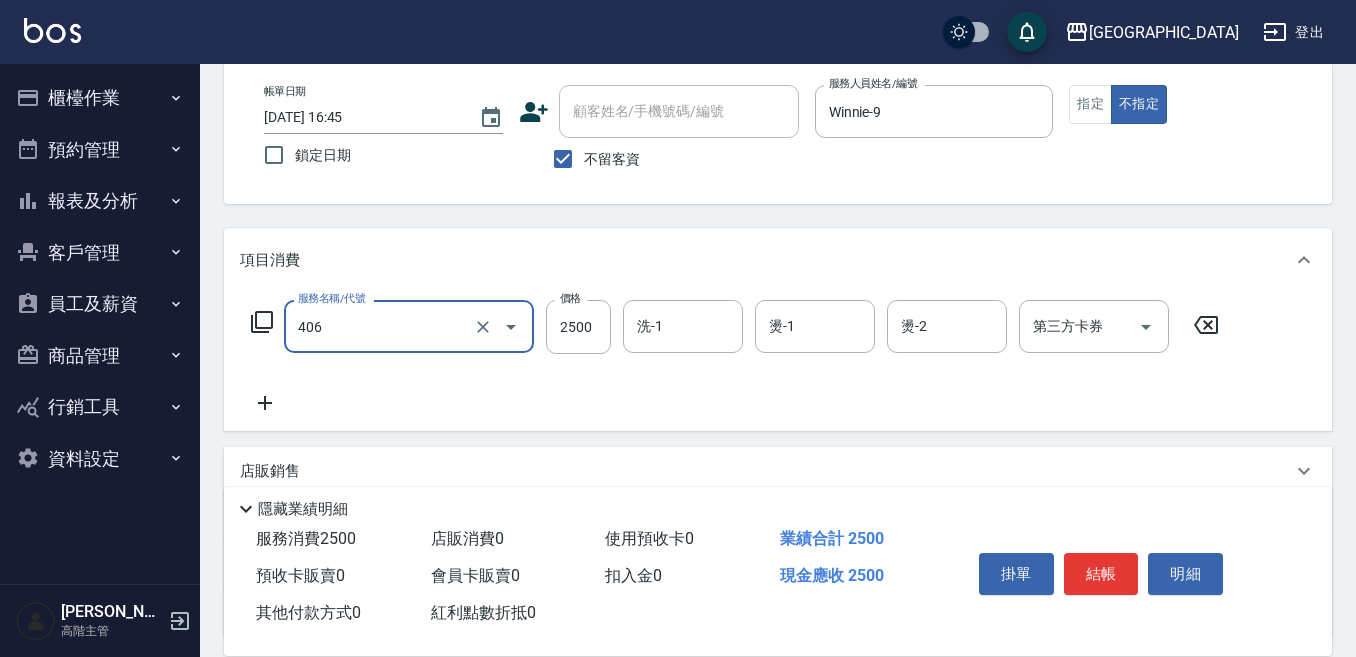 type on "燙髮(2500)(406)" 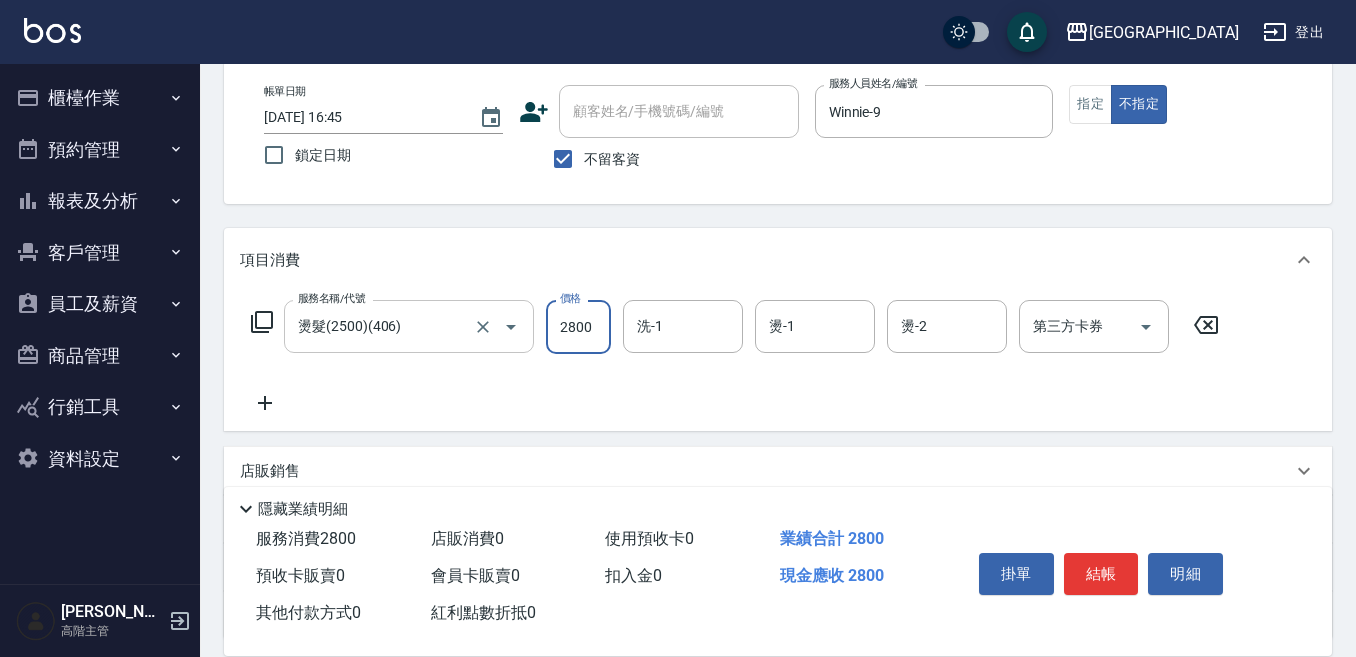 type on "2800" 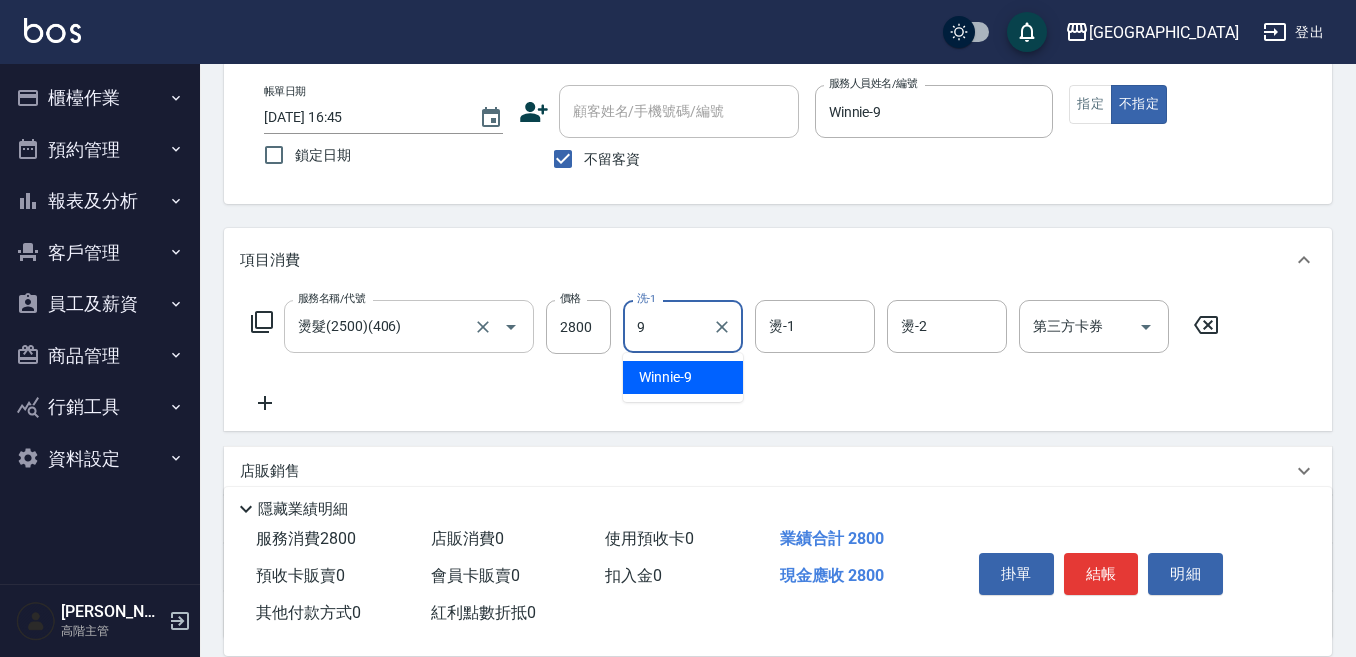 type on "Winnie-9" 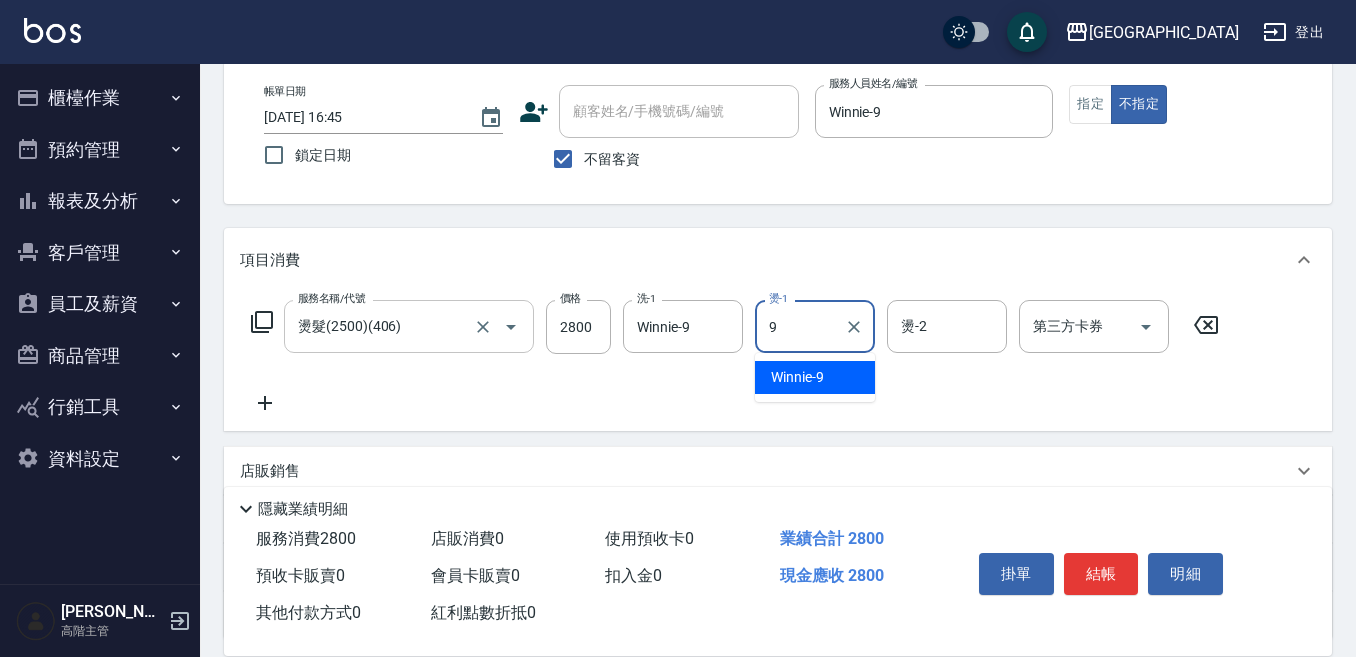 type on "Winnie-9" 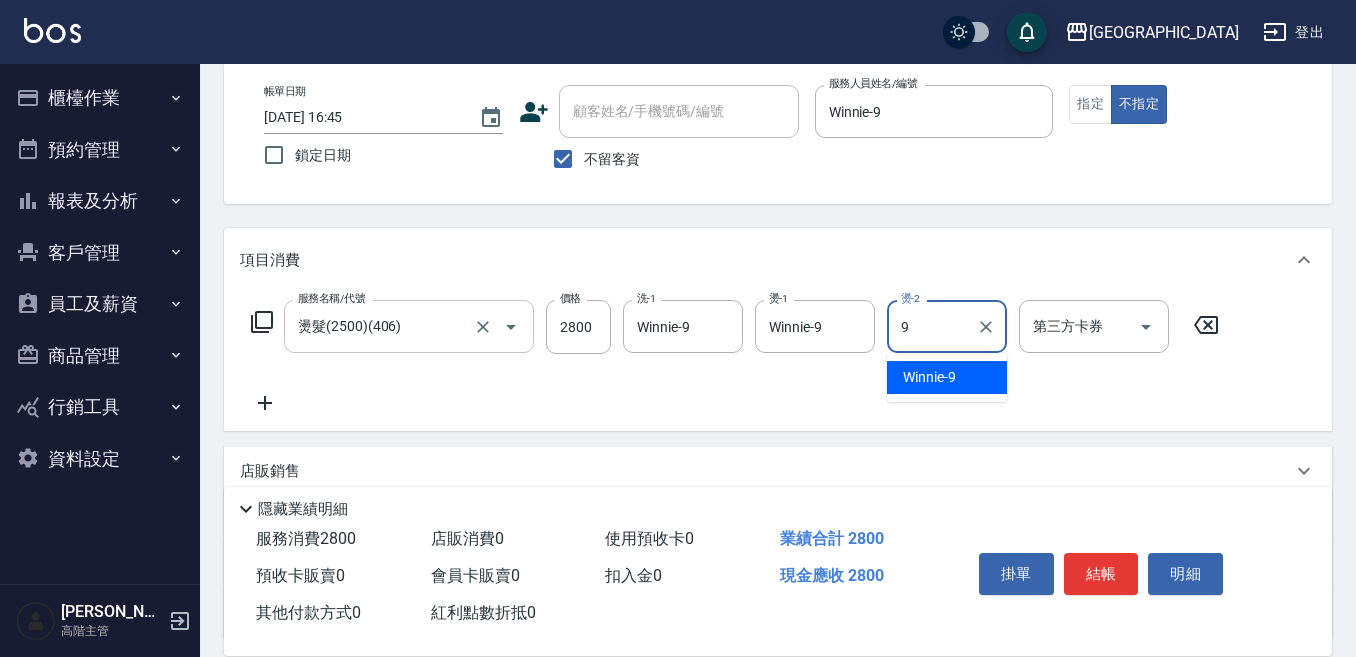 type on "Winnie-9" 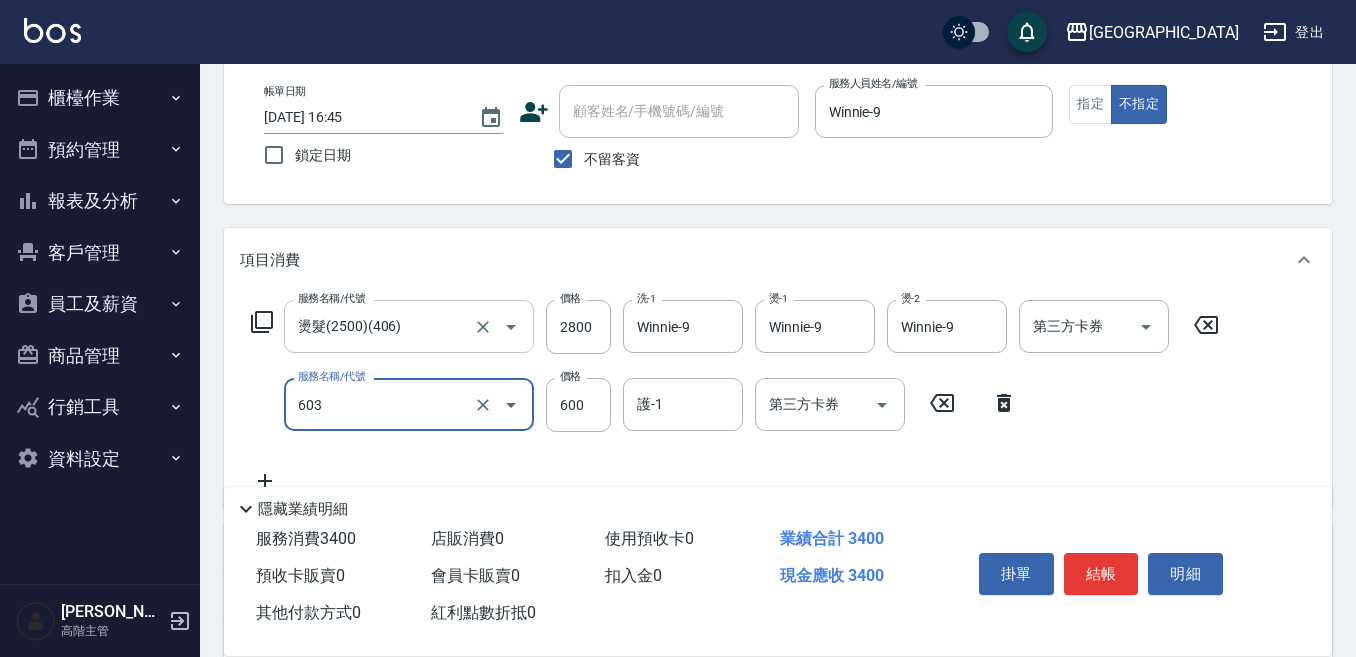 type on "DP水導素(603)" 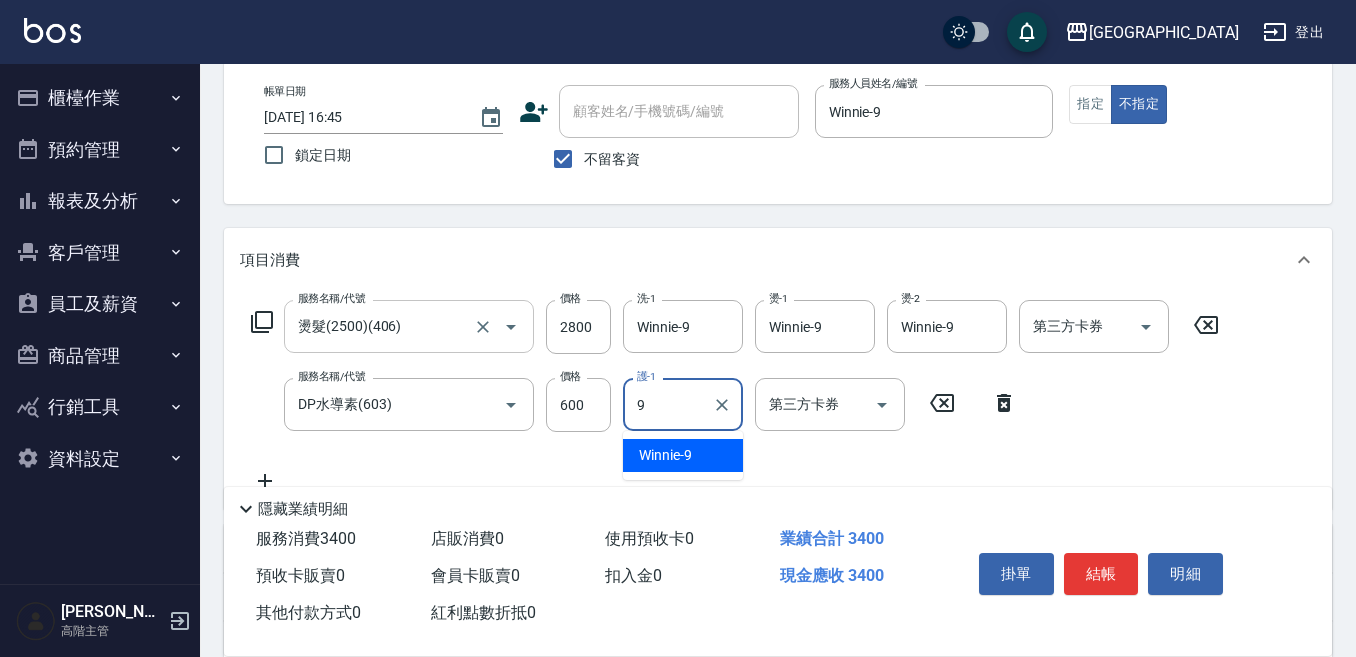 type on "Winnie-9" 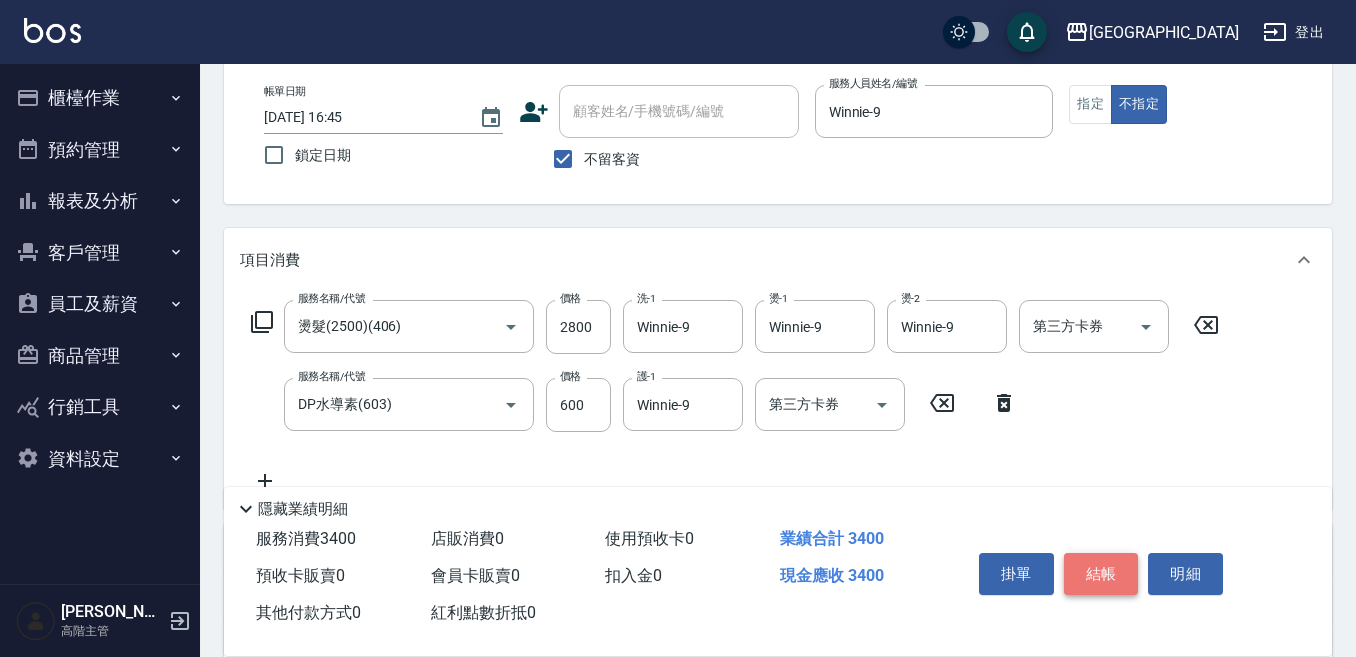 click on "結帳" at bounding box center [1101, 574] 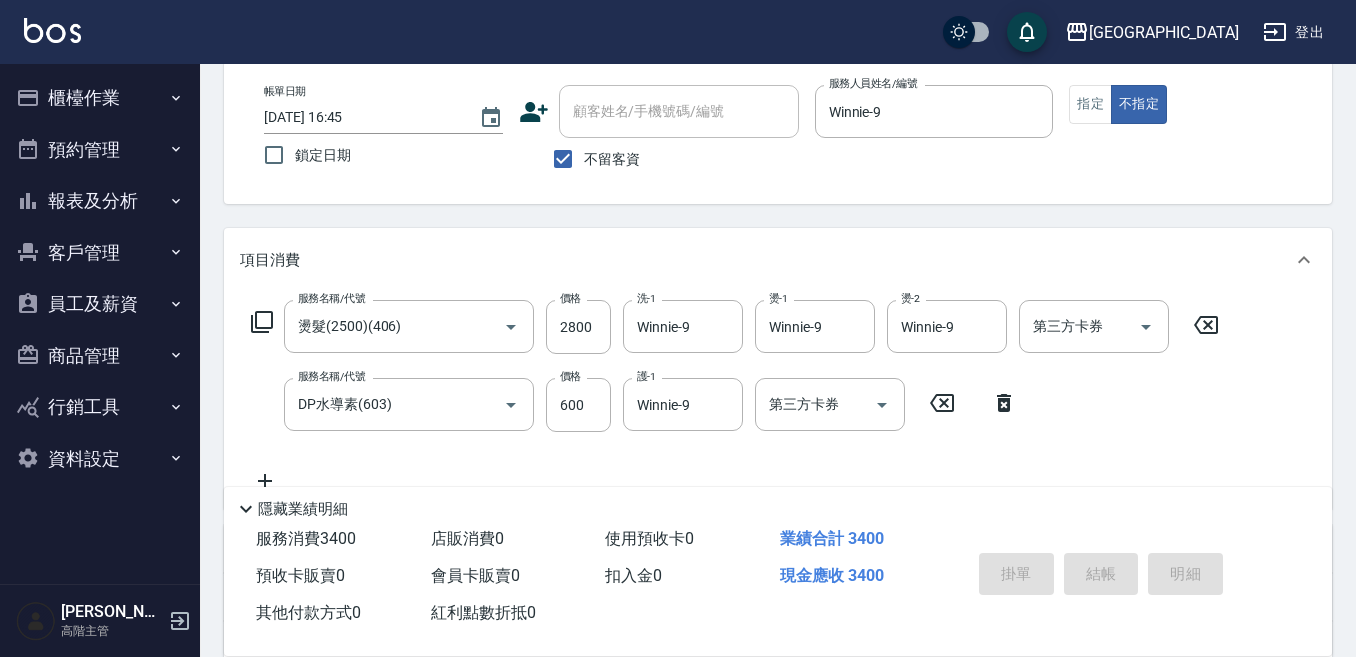type on "[DATE] 16:46" 